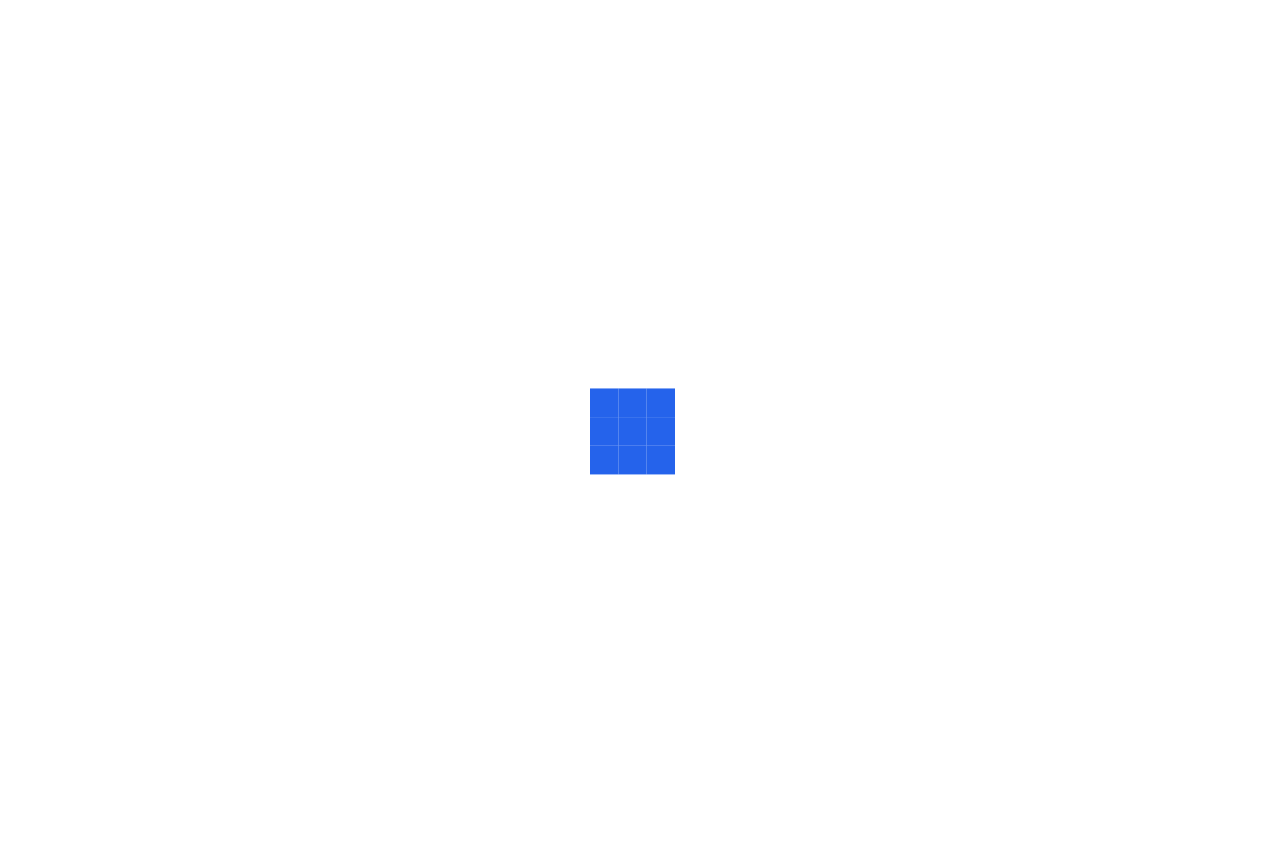 scroll, scrollTop: 0, scrollLeft: 0, axis: both 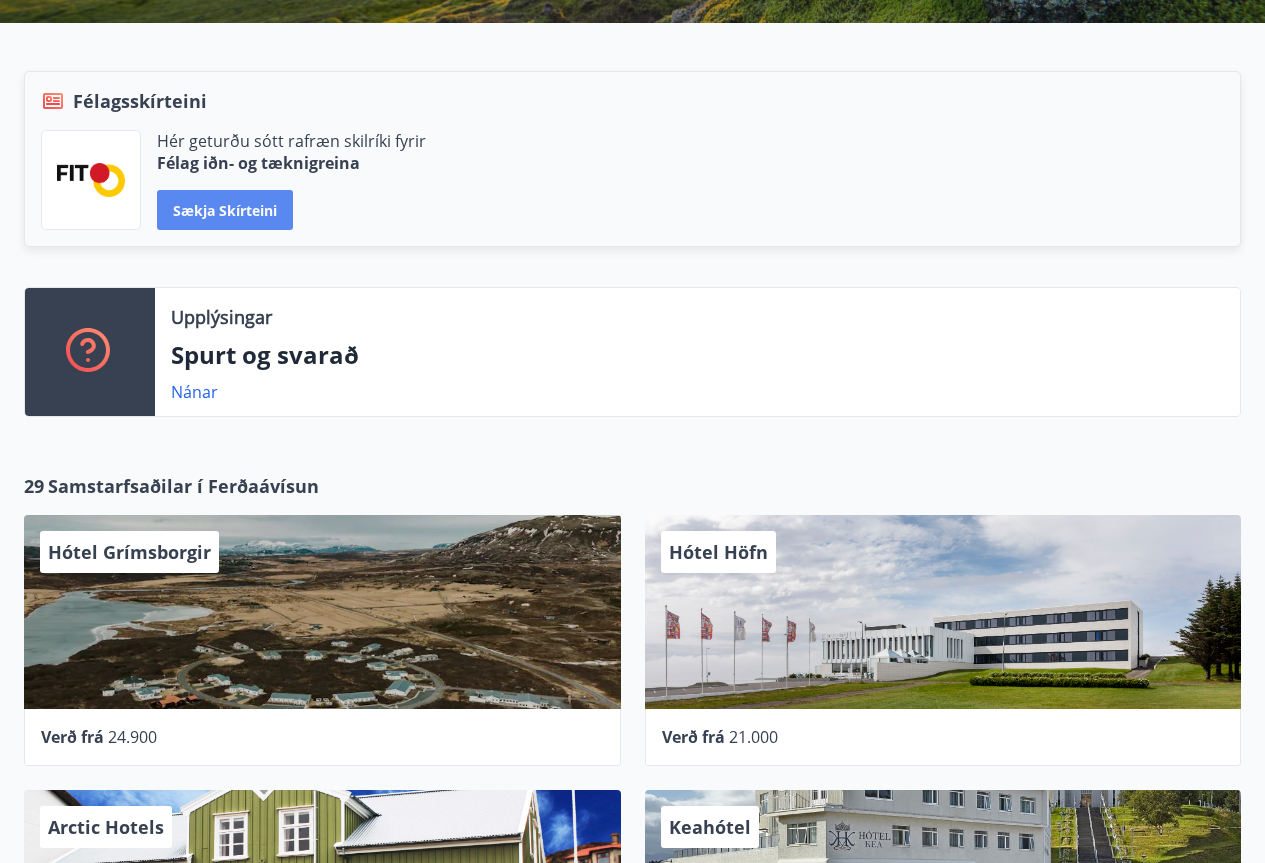 click on "Sækja skírteini" at bounding box center (225, 210) 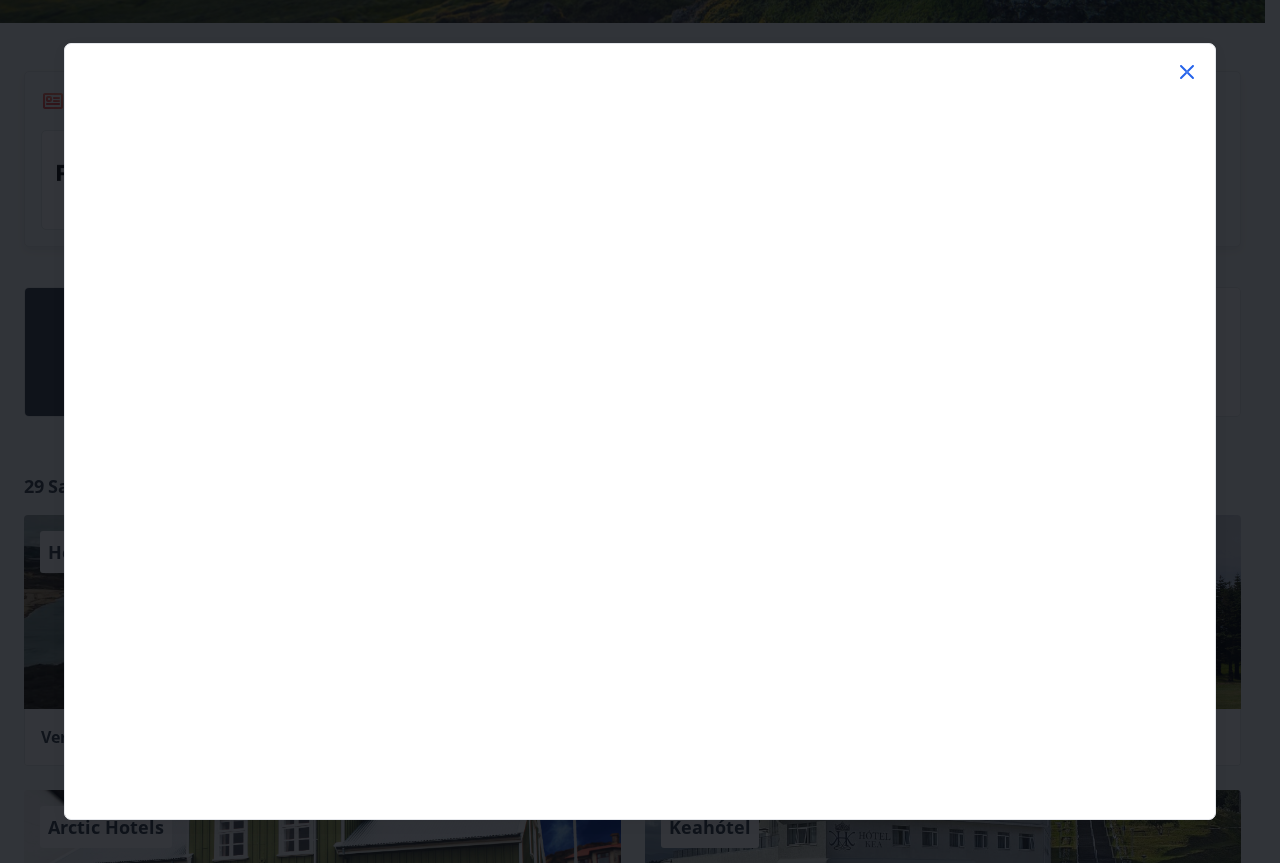 click at bounding box center (640, 431) 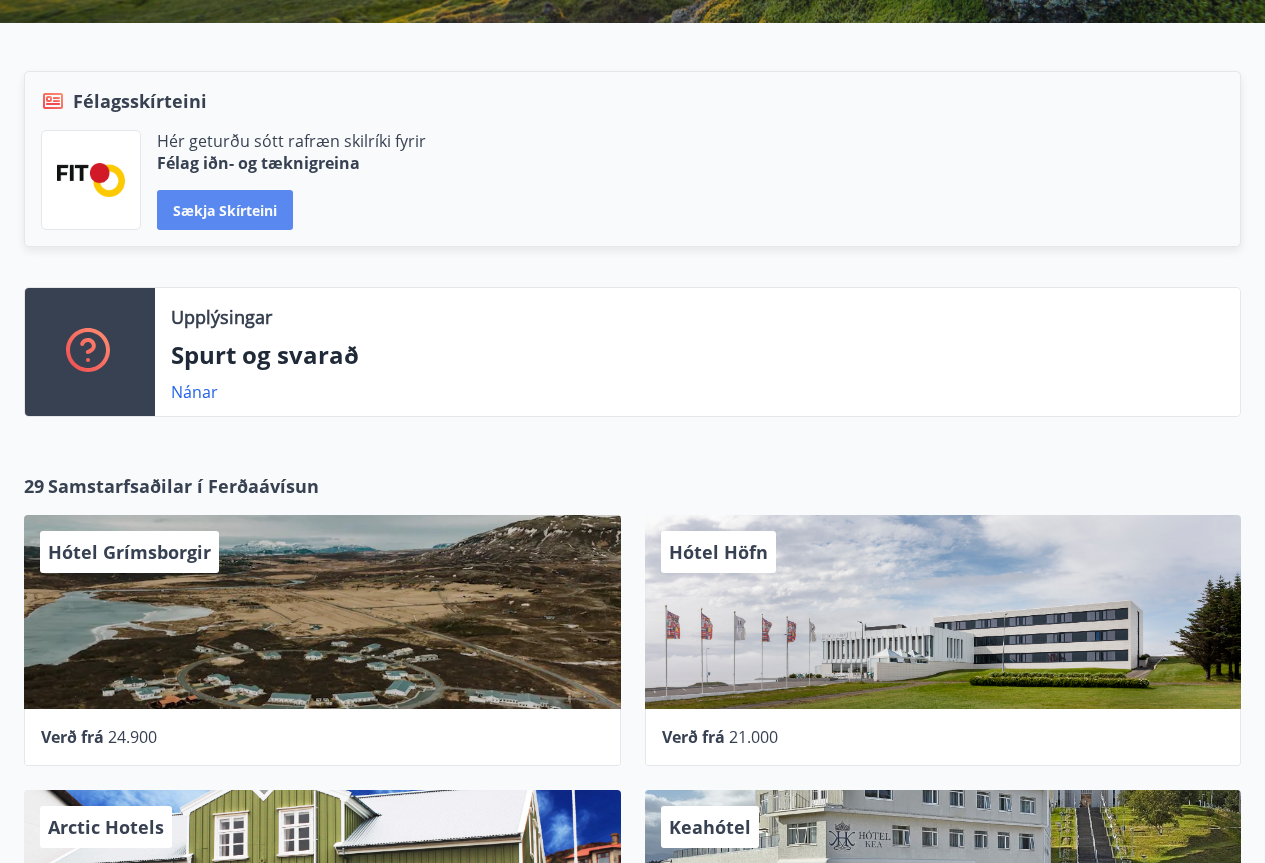 click on "Sækja skírteini" at bounding box center (225, 210) 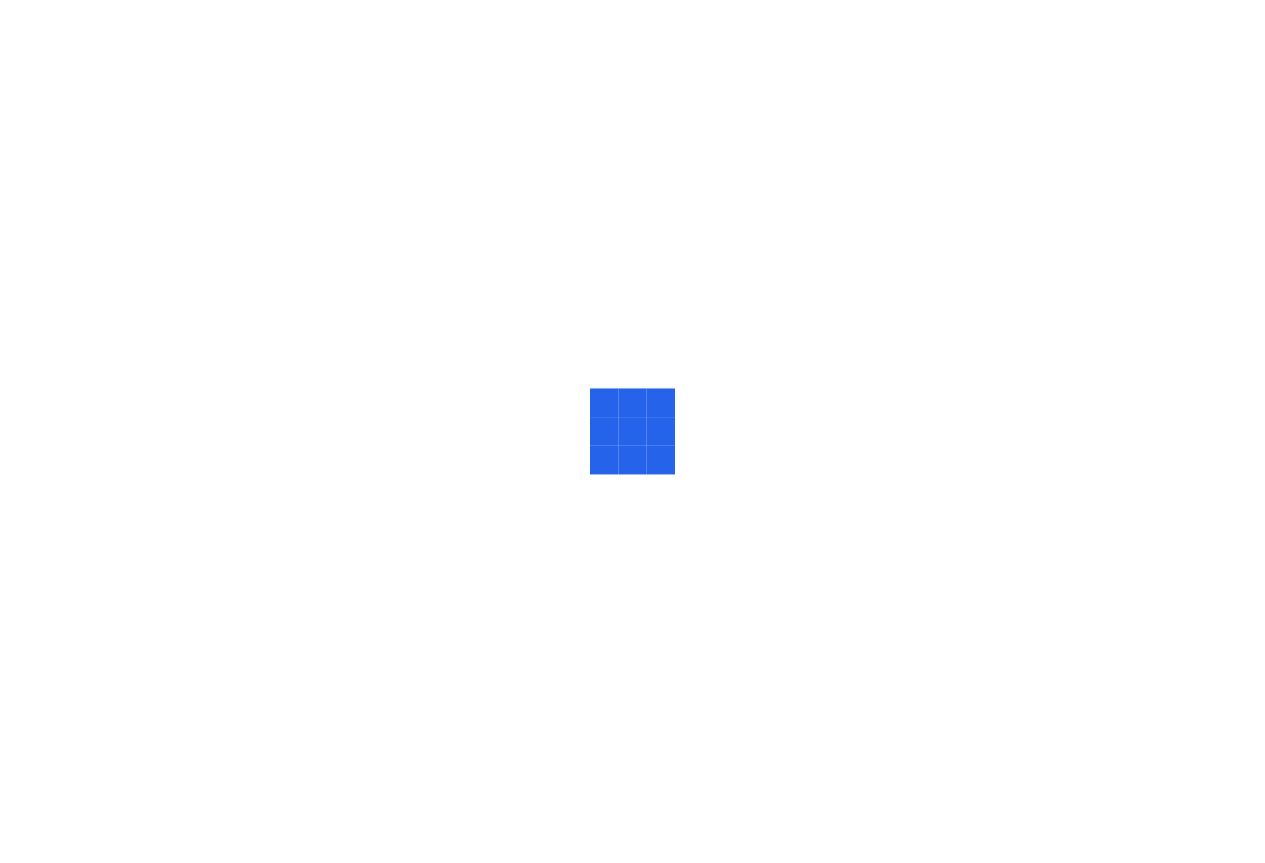 scroll, scrollTop: 0, scrollLeft: 0, axis: both 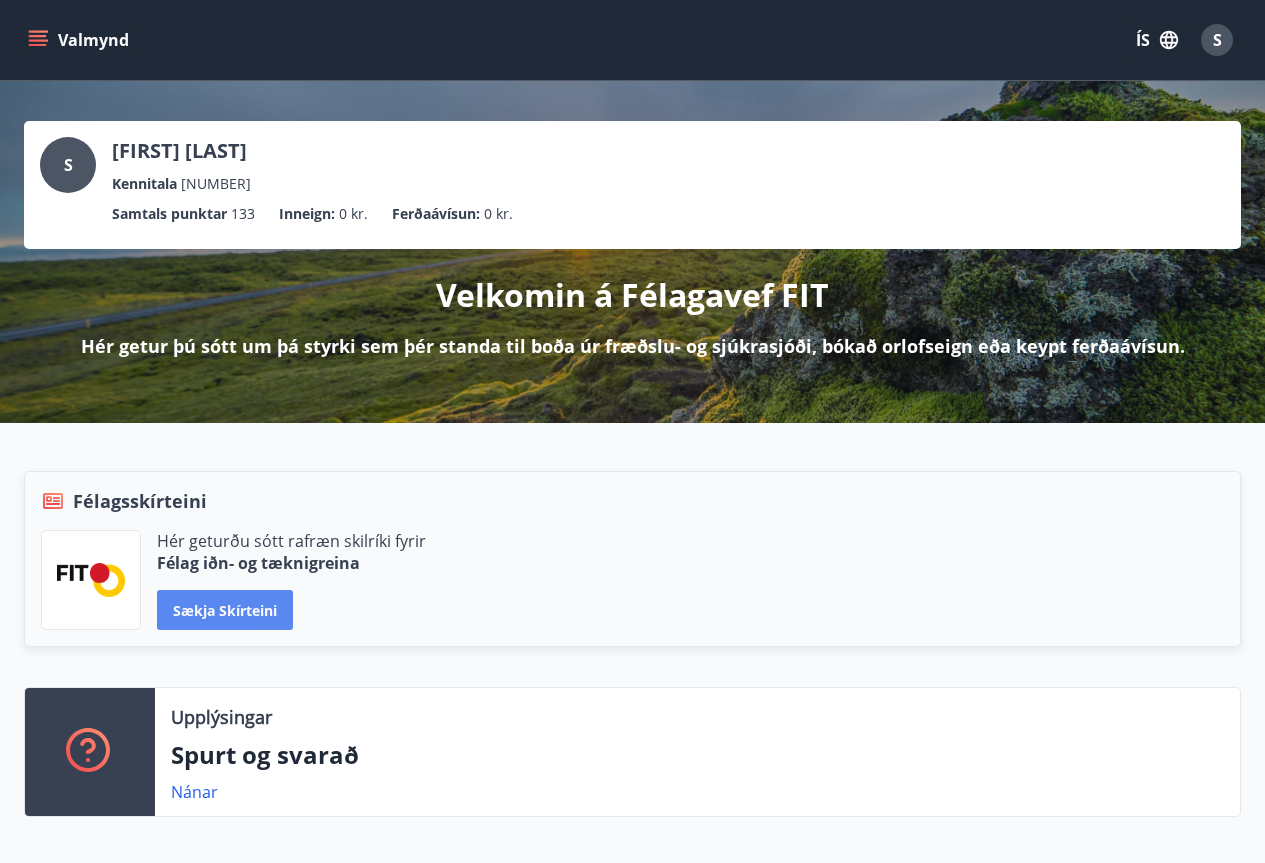 click on "Sækja skírteini" at bounding box center [225, 610] 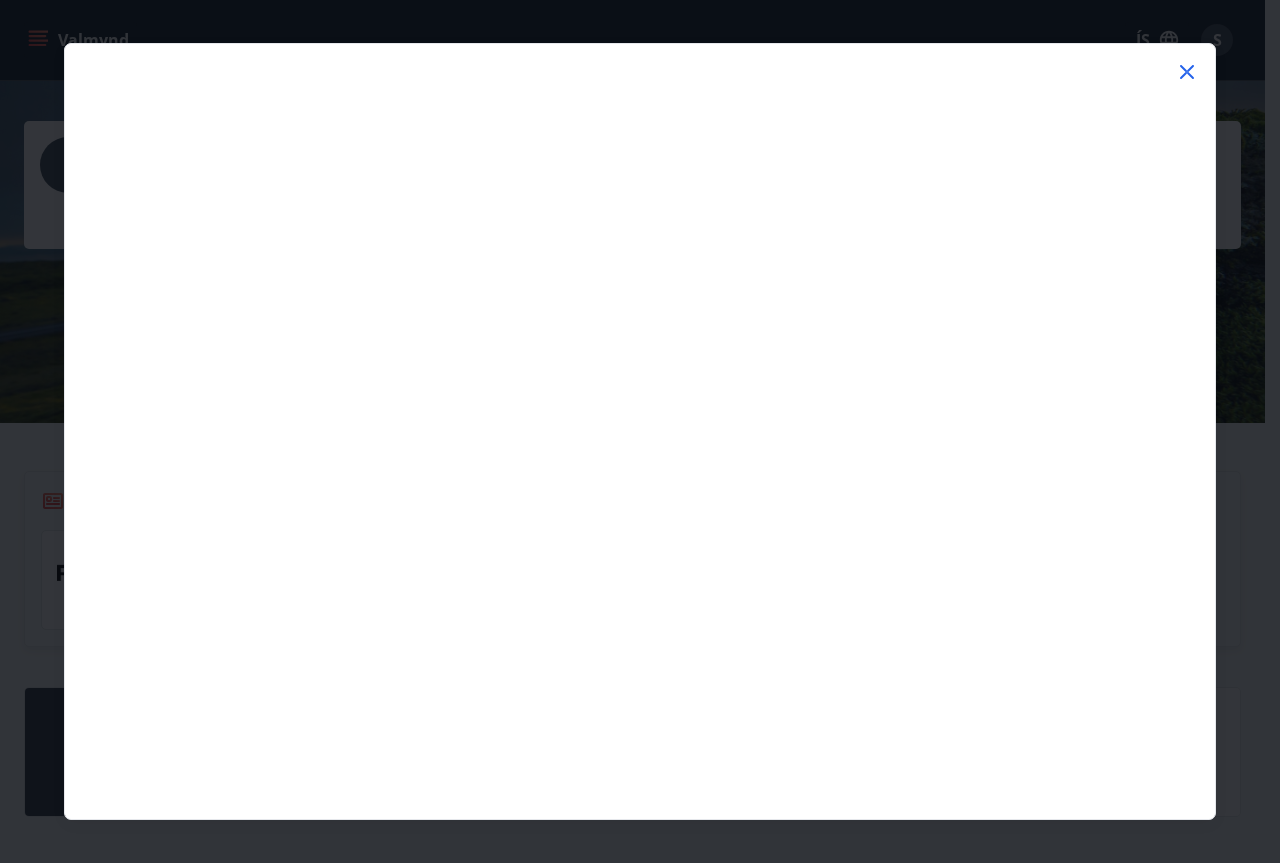 click 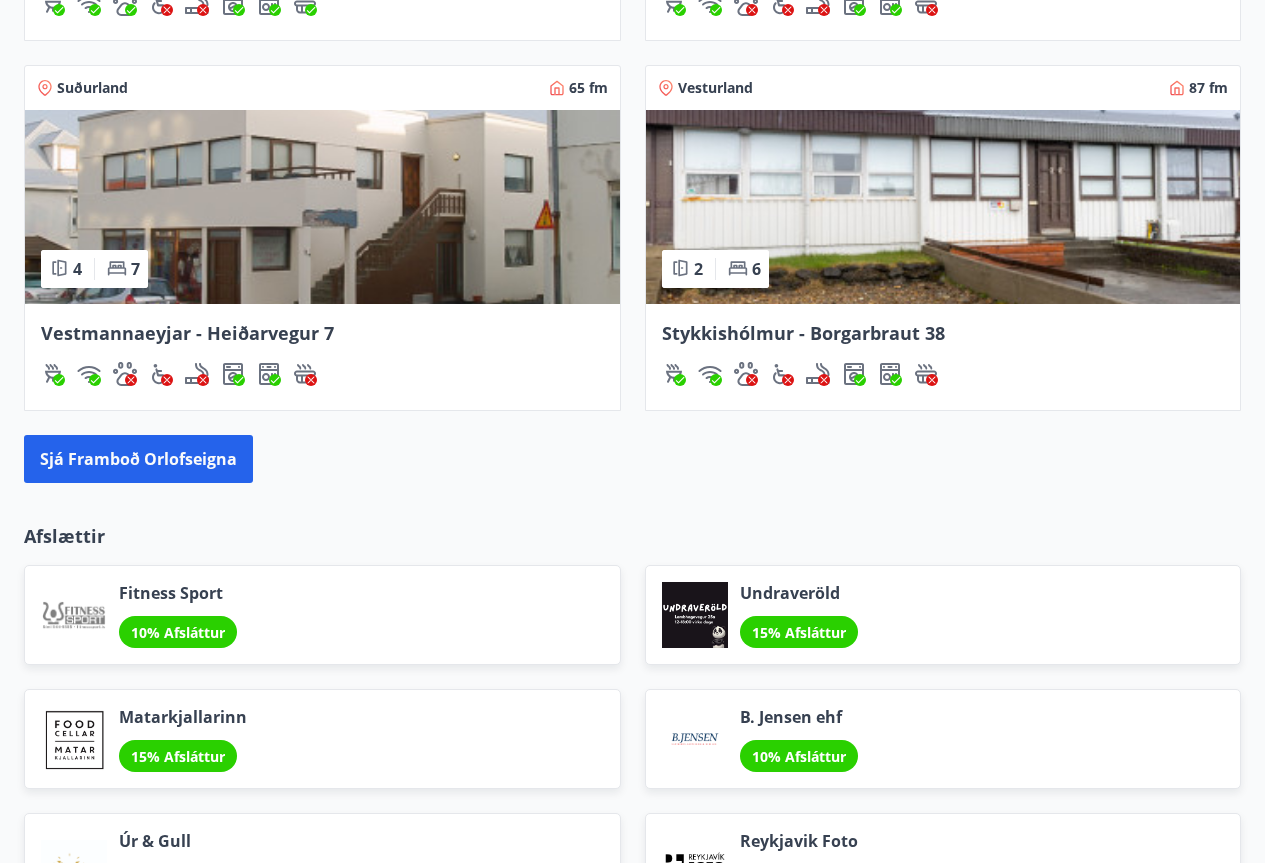 scroll, scrollTop: 2000, scrollLeft: 0, axis: vertical 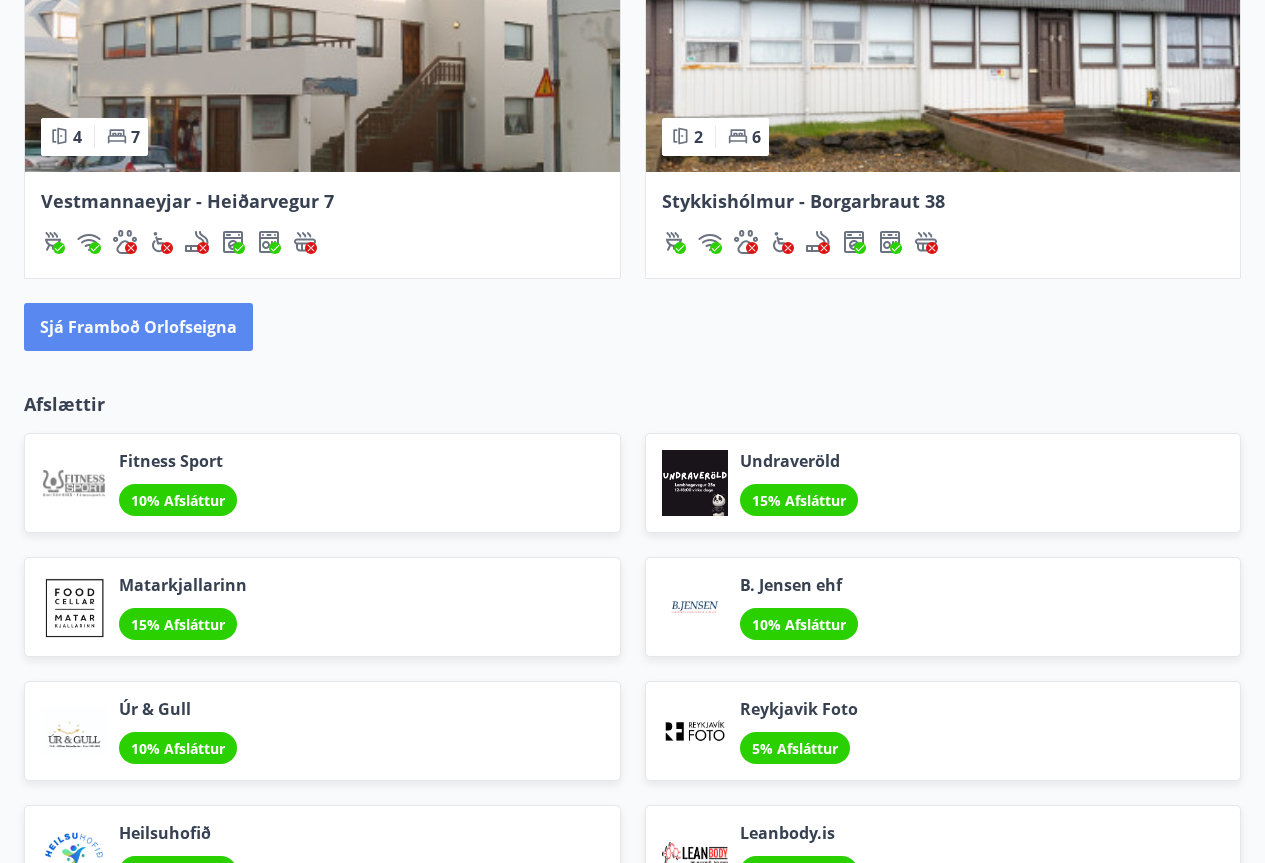 click on "Sjá framboð orlofseigna" at bounding box center [138, 327] 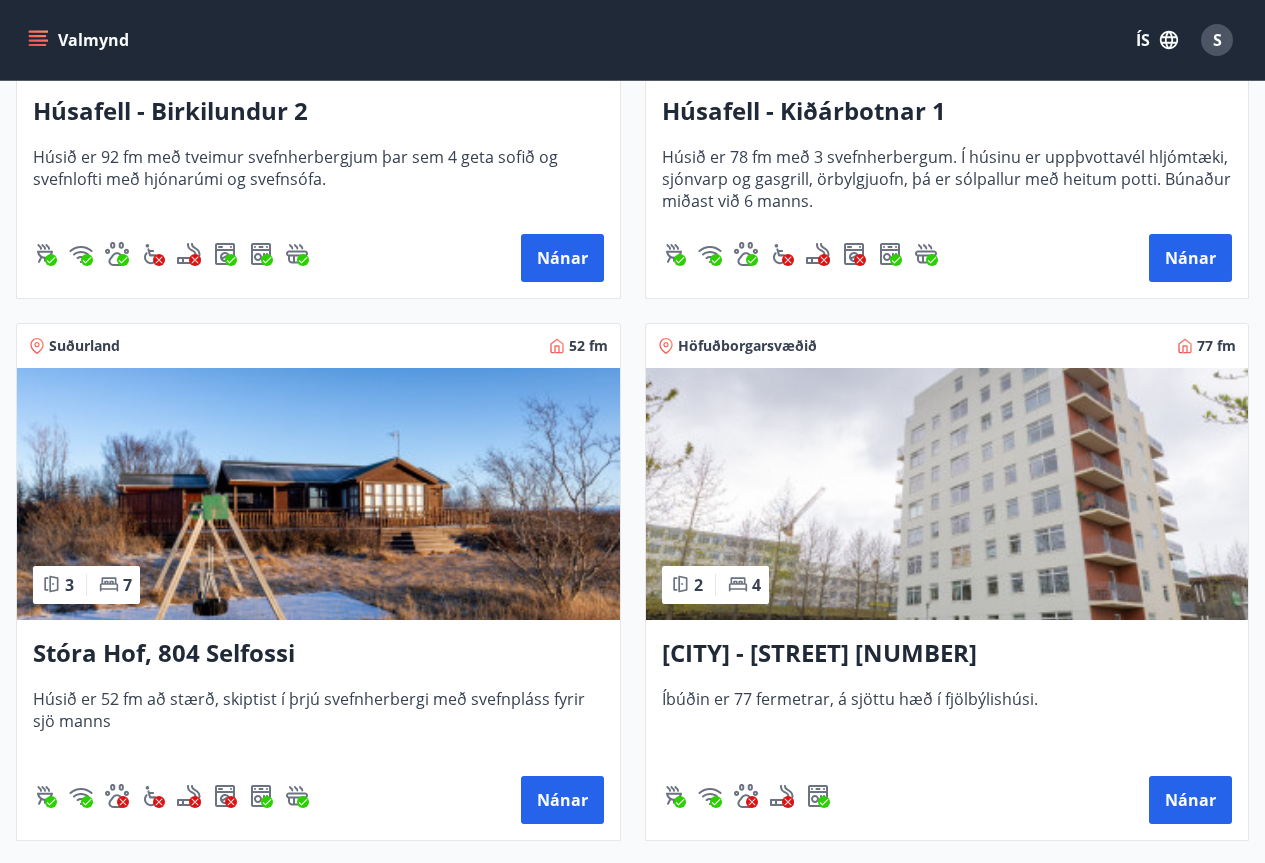 scroll, scrollTop: 2403, scrollLeft: 0, axis: vertical 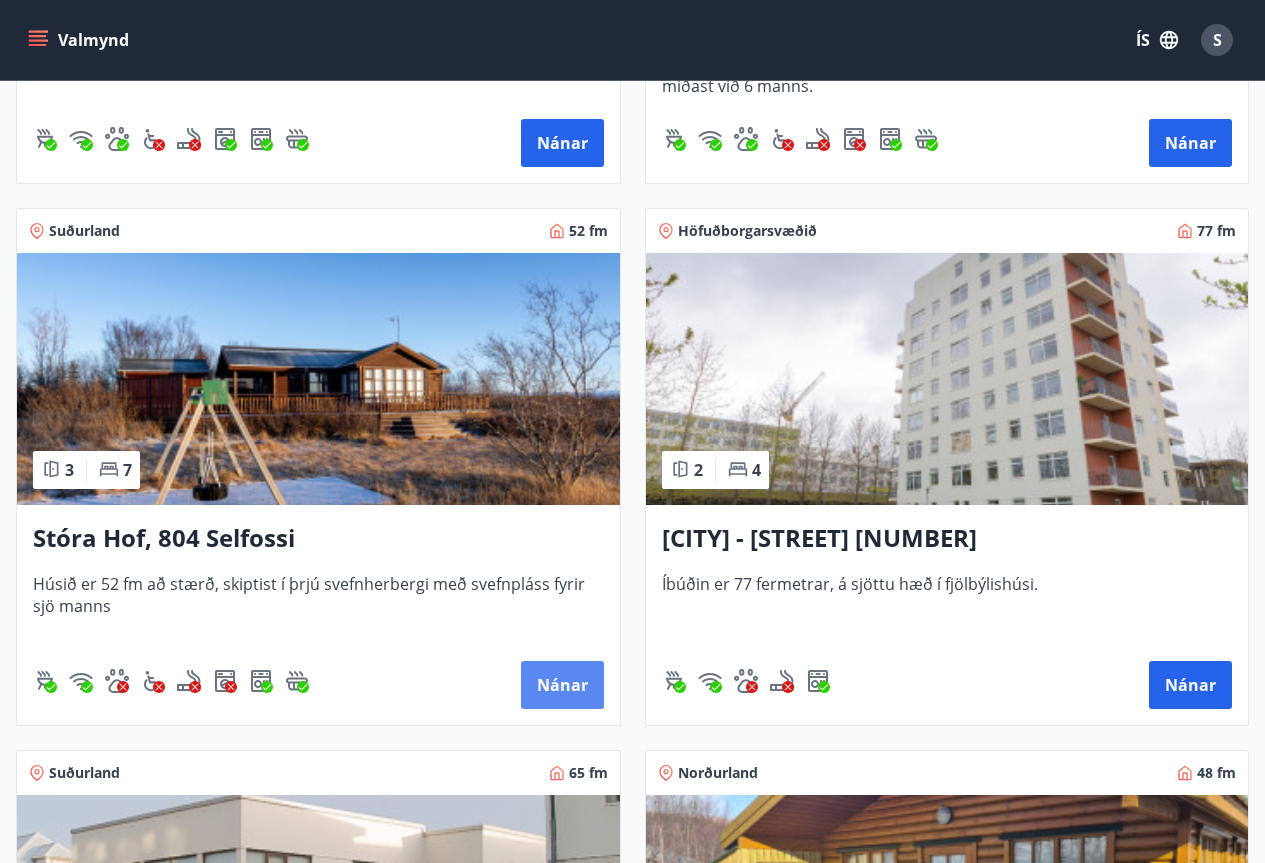 click on "Nánar" at bounding box center [562, 685] 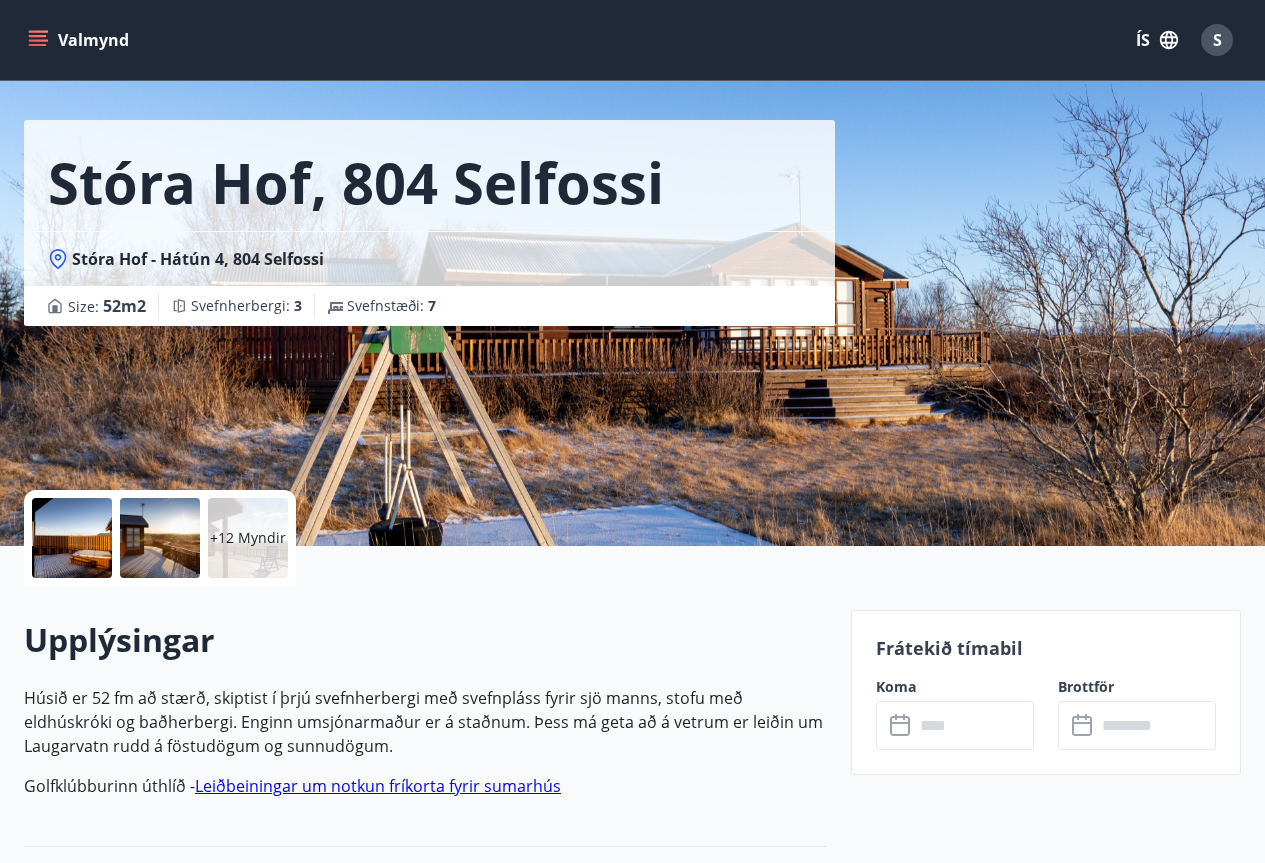 scroll, scrollTop: 100, scrollLeft: 0, axis: vertical 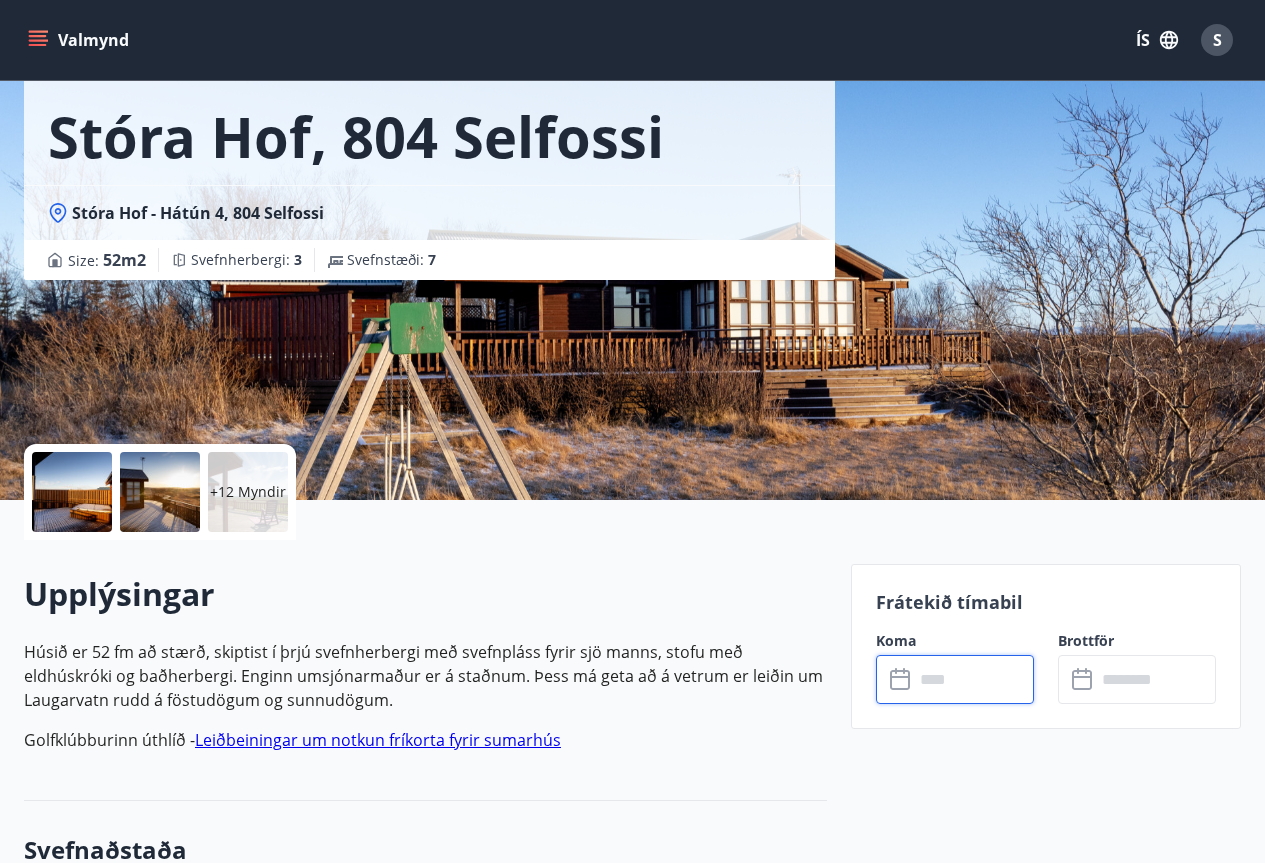 click at bounding box center (974, 679) 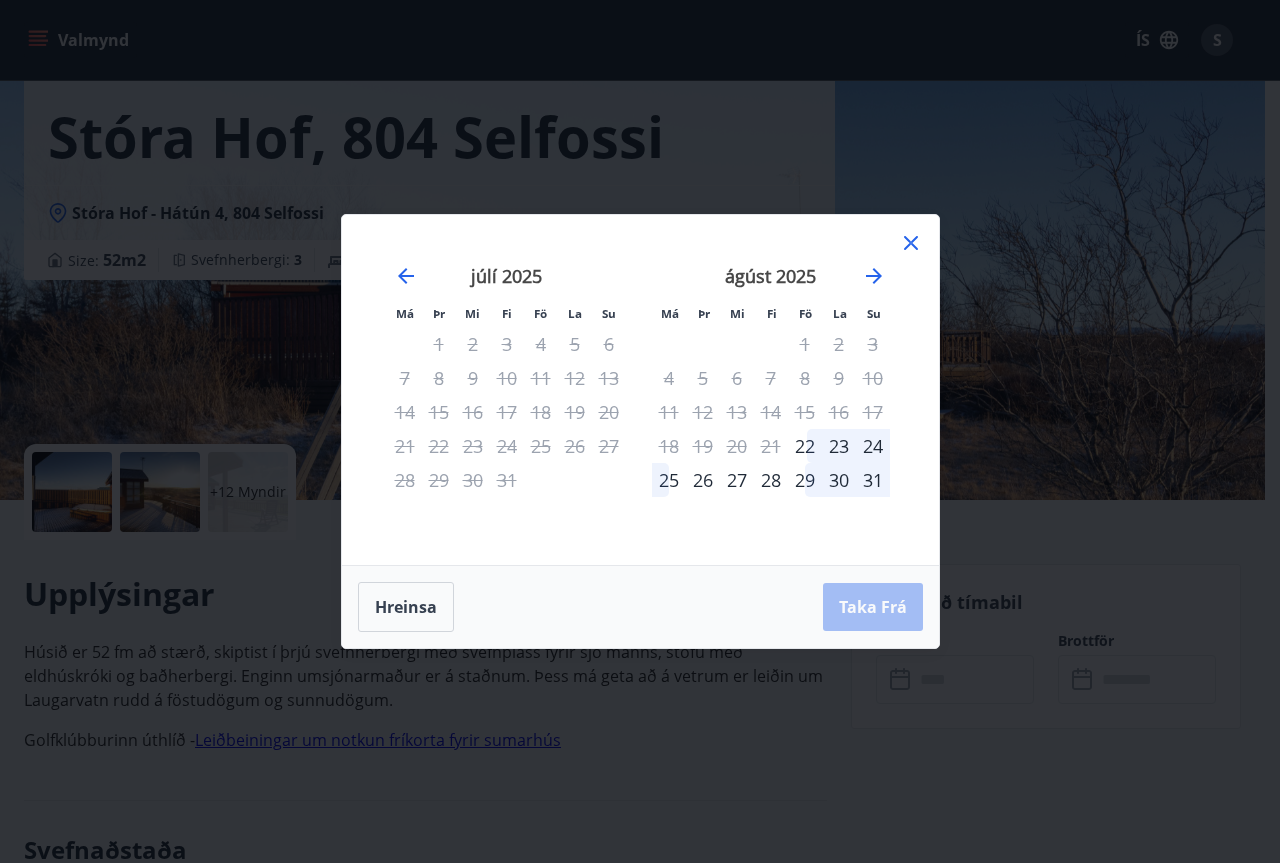 click 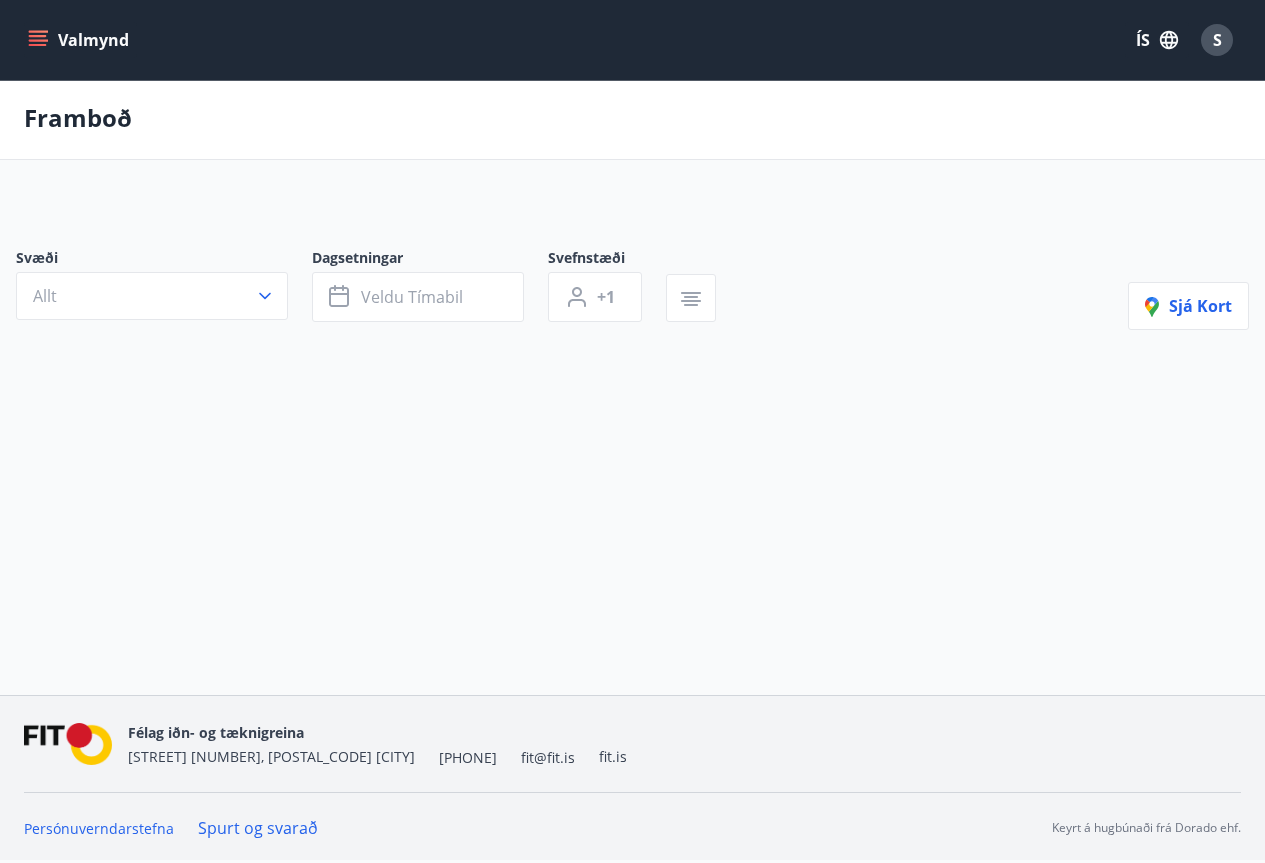scroll, scrollTop: 0, scrollLeft: 0, axis: both 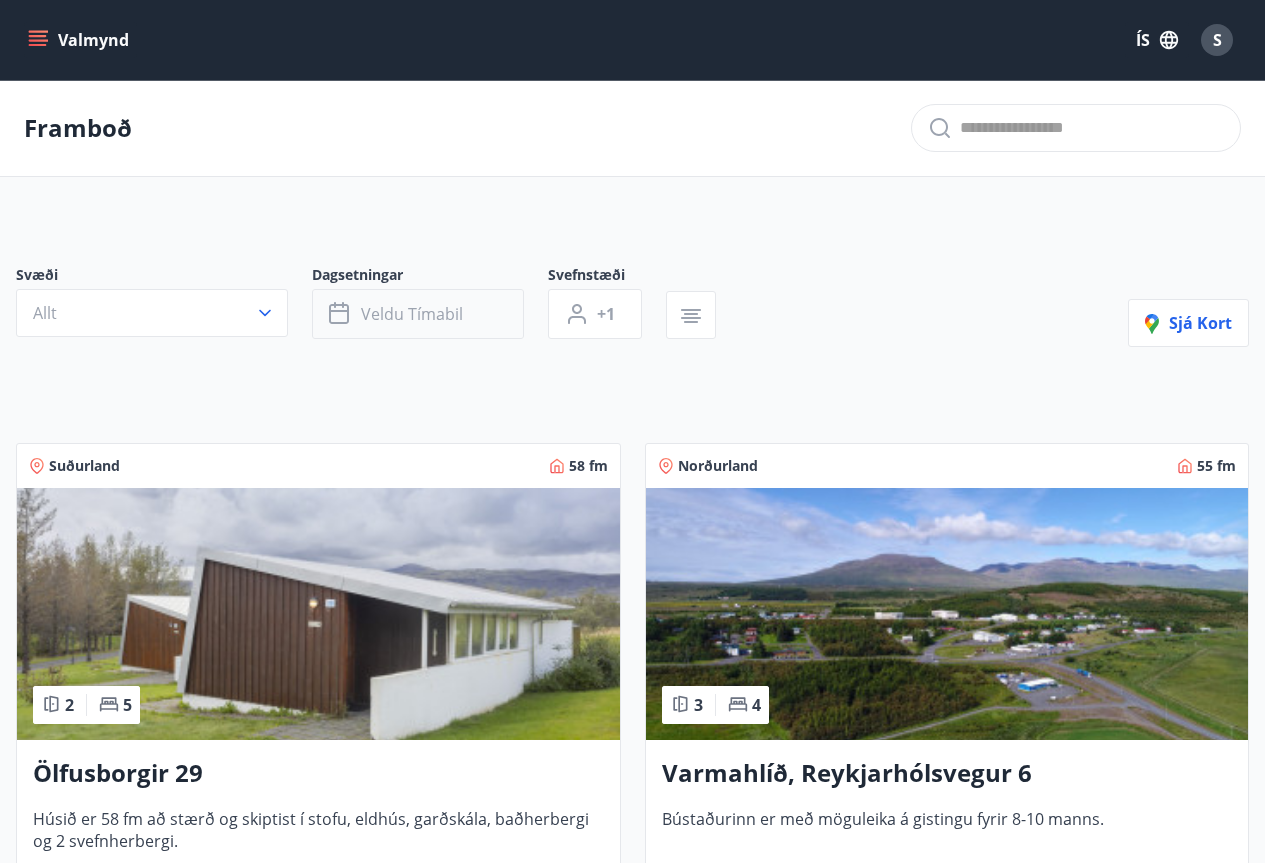 click on "Veldu tímabil" at bounding box center [418, 314] 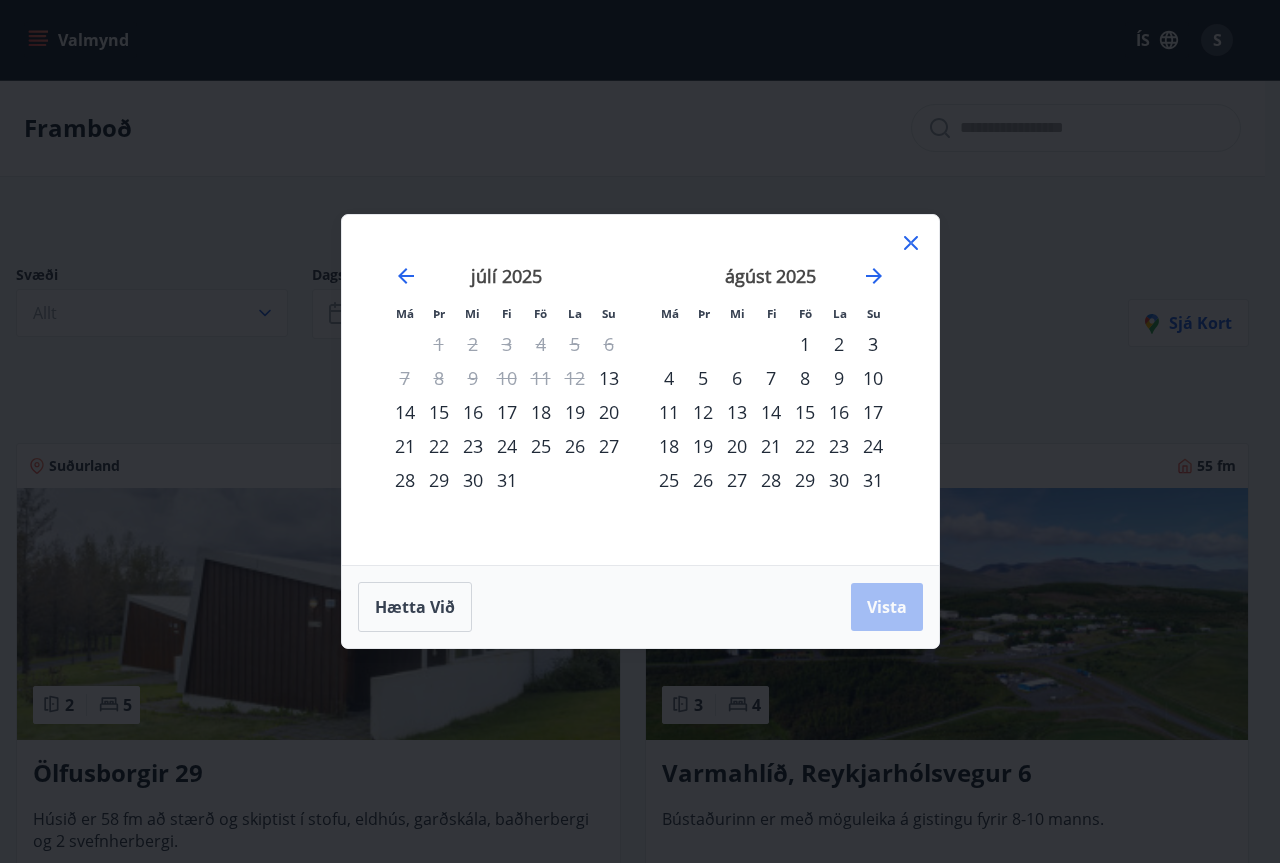 click on "1" at bounding box center [805, 344] 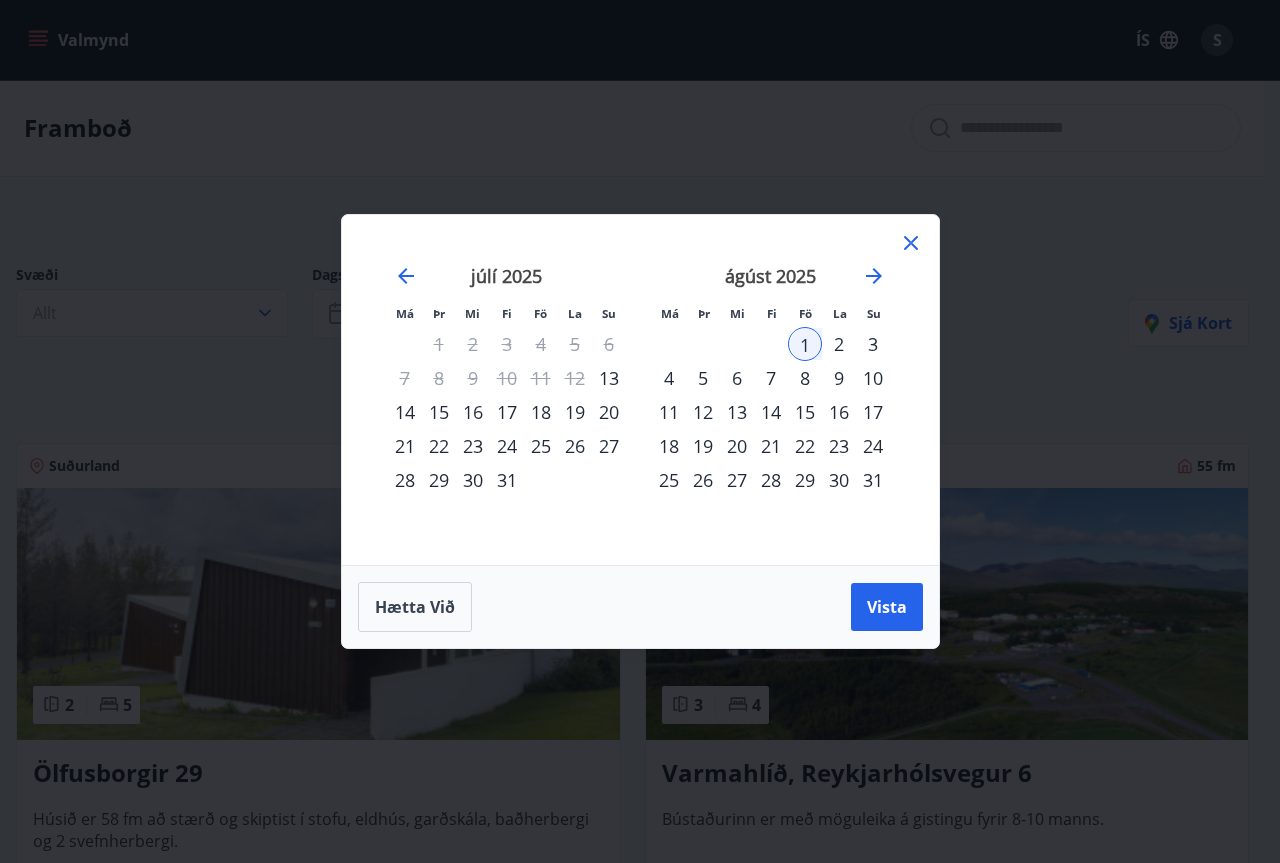 click on "31" at bounding box center [873, 480] 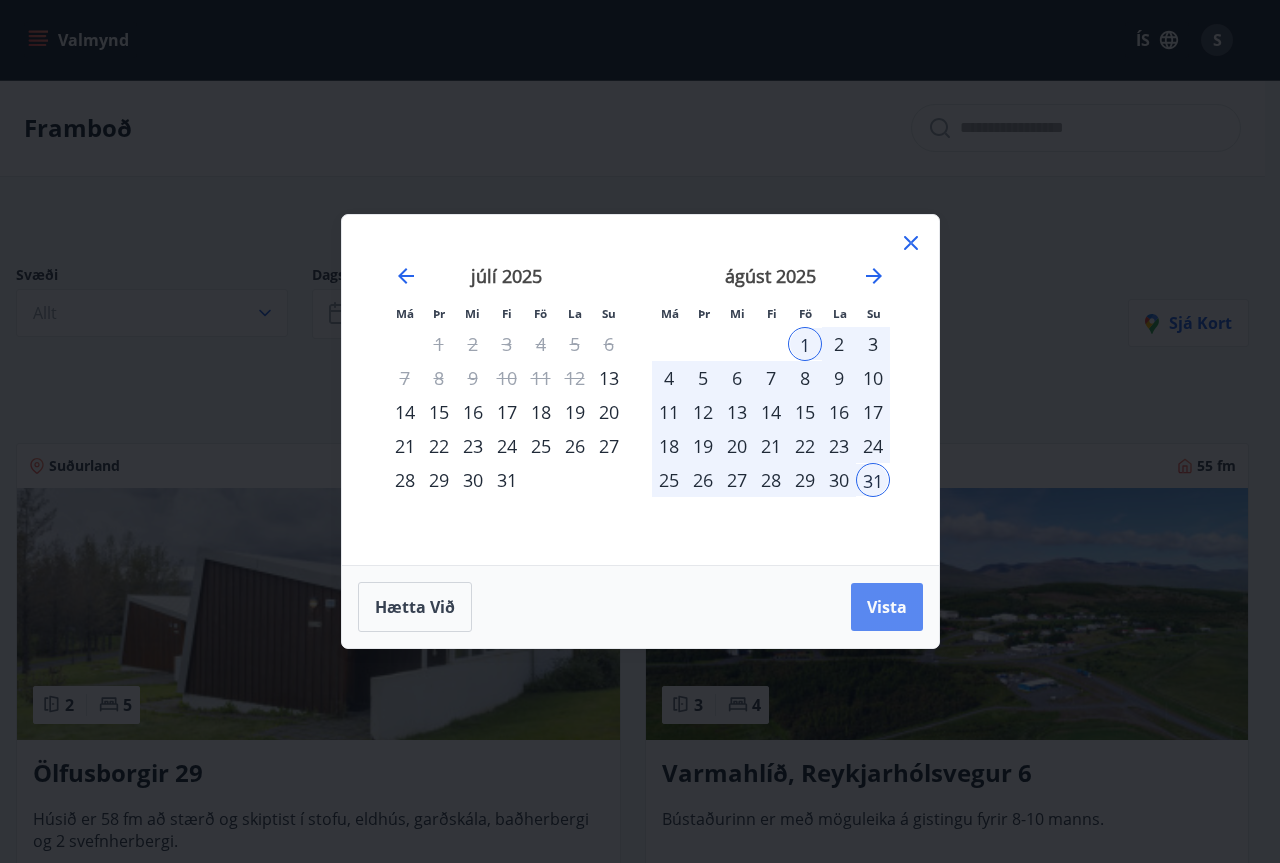 click on "Vista" at bounding box center [887, 607] 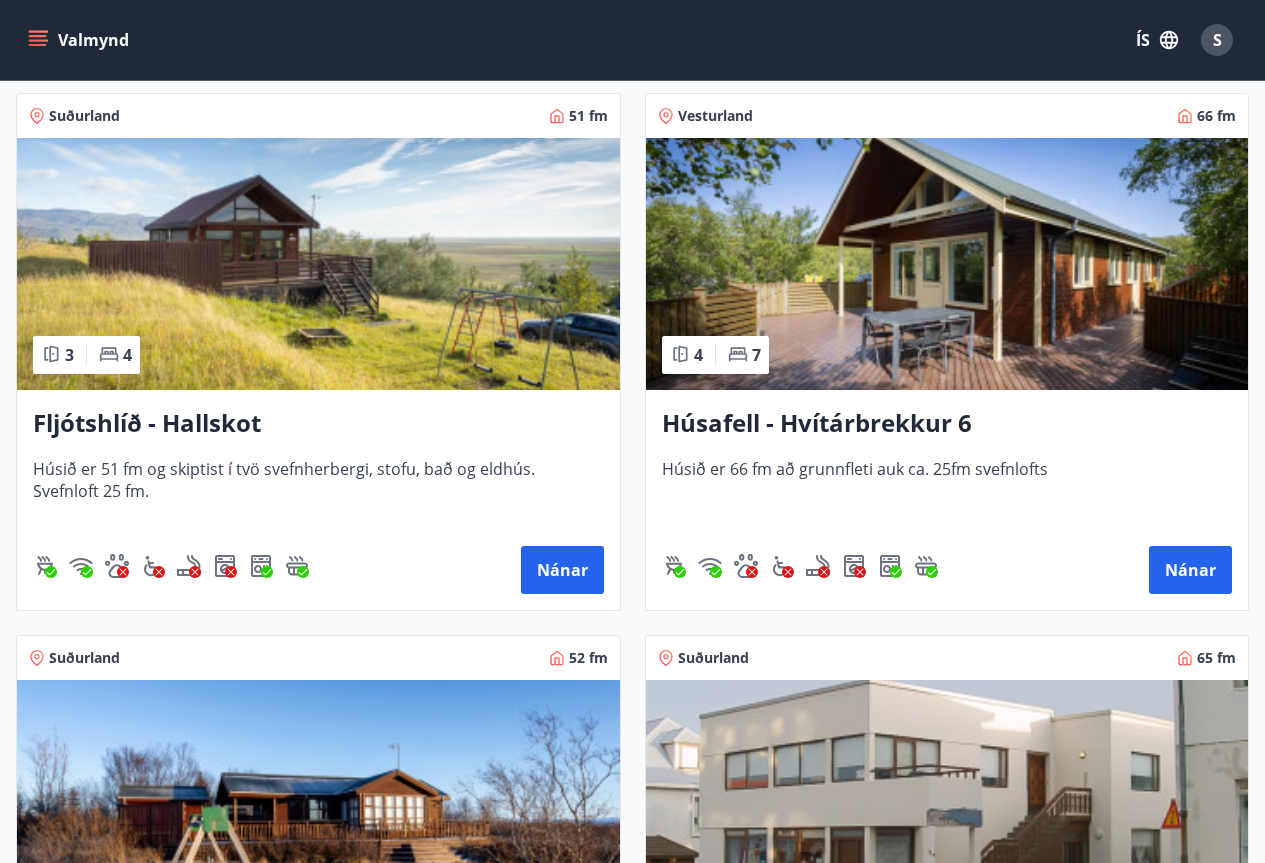 scroll, scrollTop: 900, scrollLeft: 0, axis: vertical 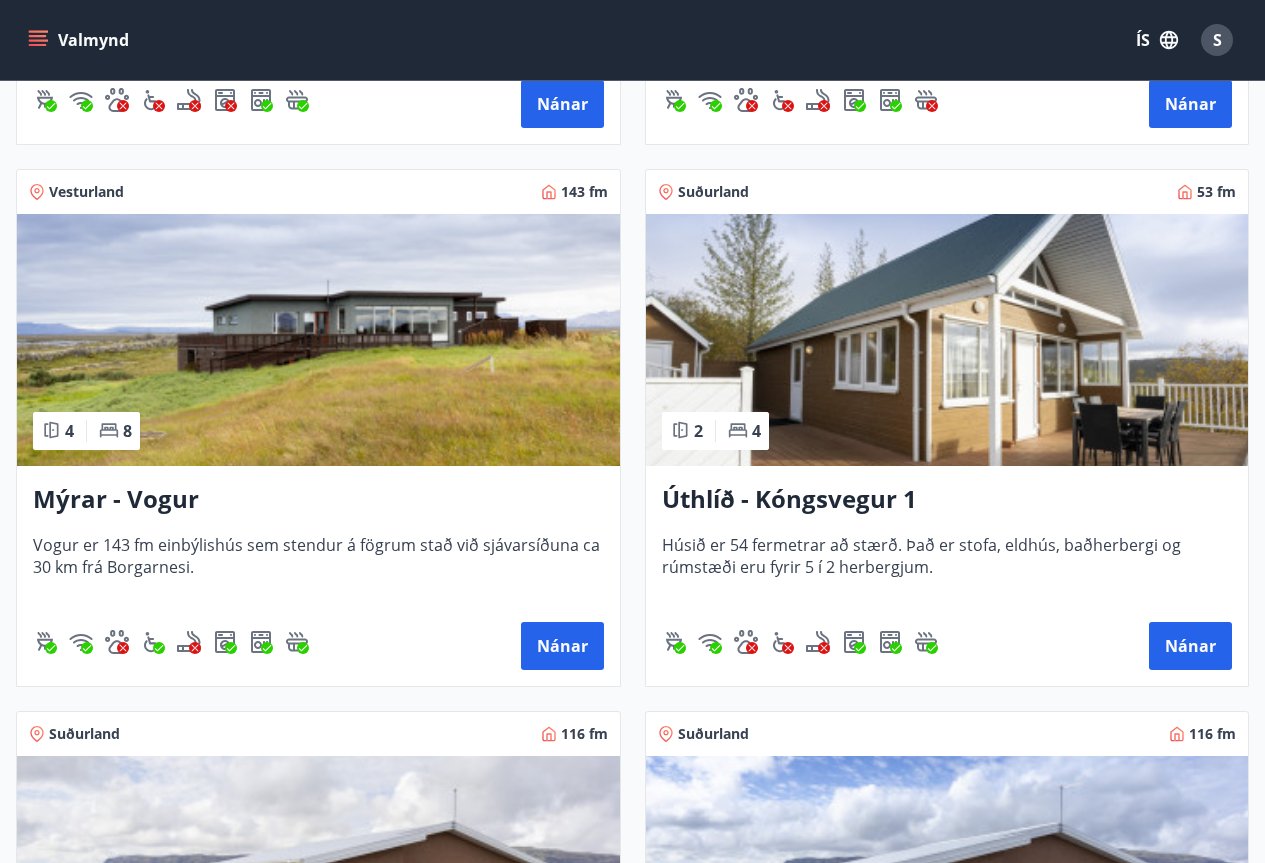 click on "Úthlíð - Kóngsvegur 1" at bounding box center (947, 500) 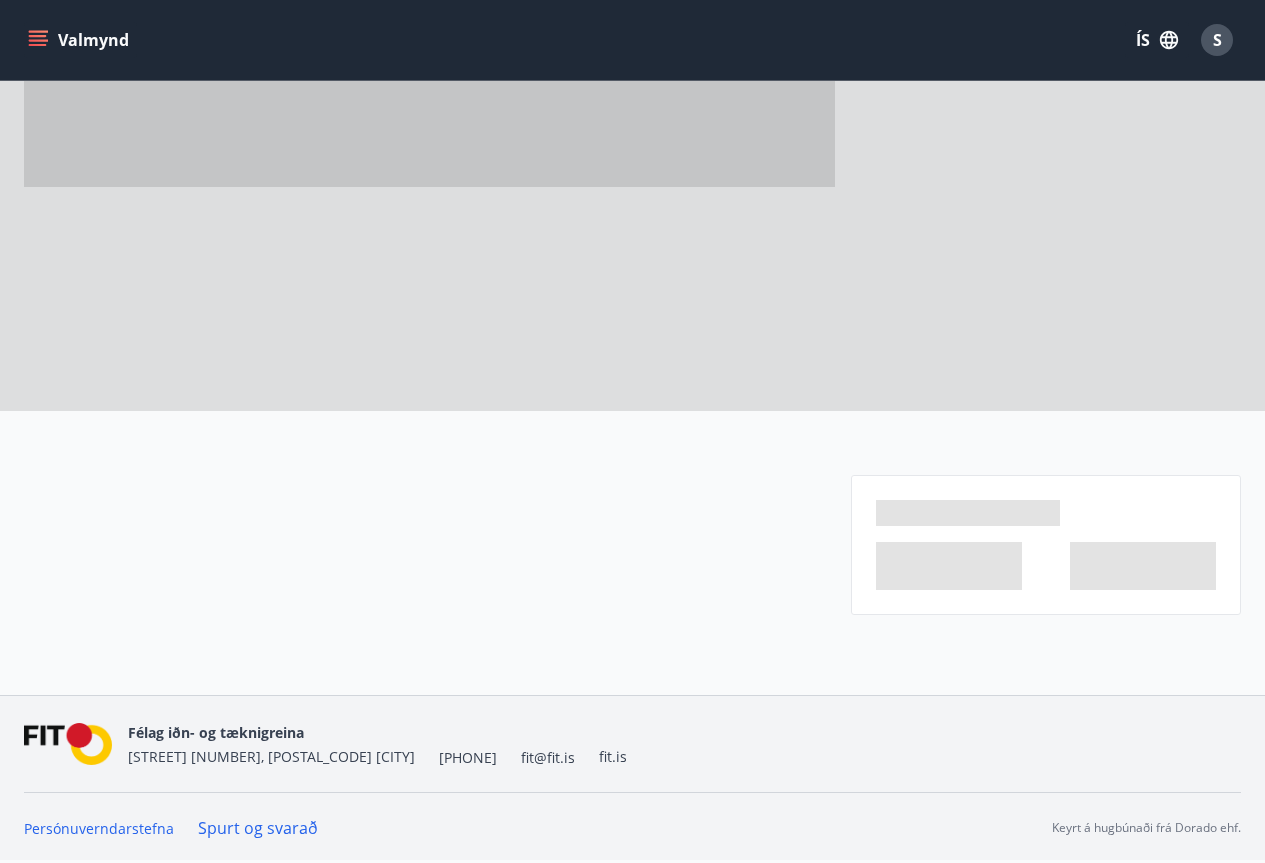 scroll, scrollTop: 0, scrollLeft: 0, axis: both 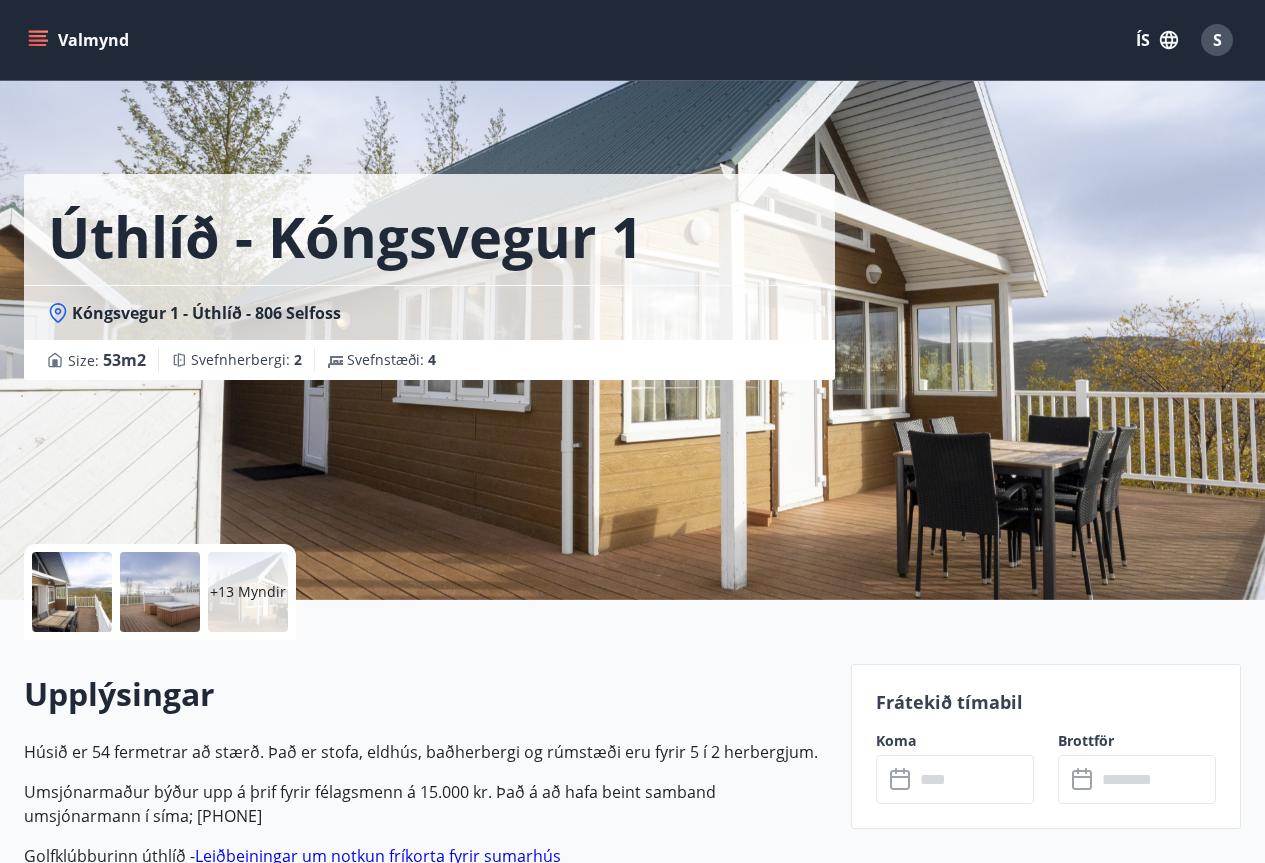 click at bounding box center [974, 779] 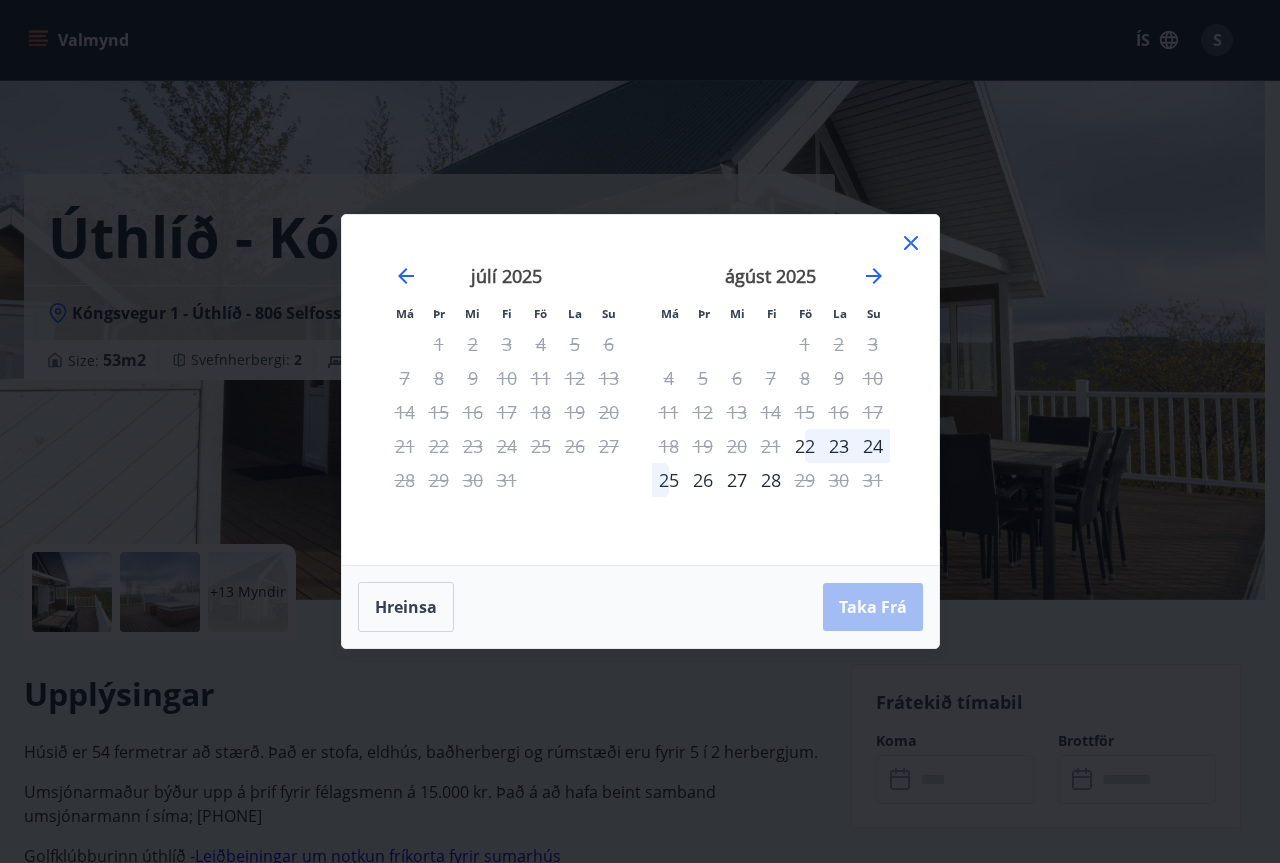 click 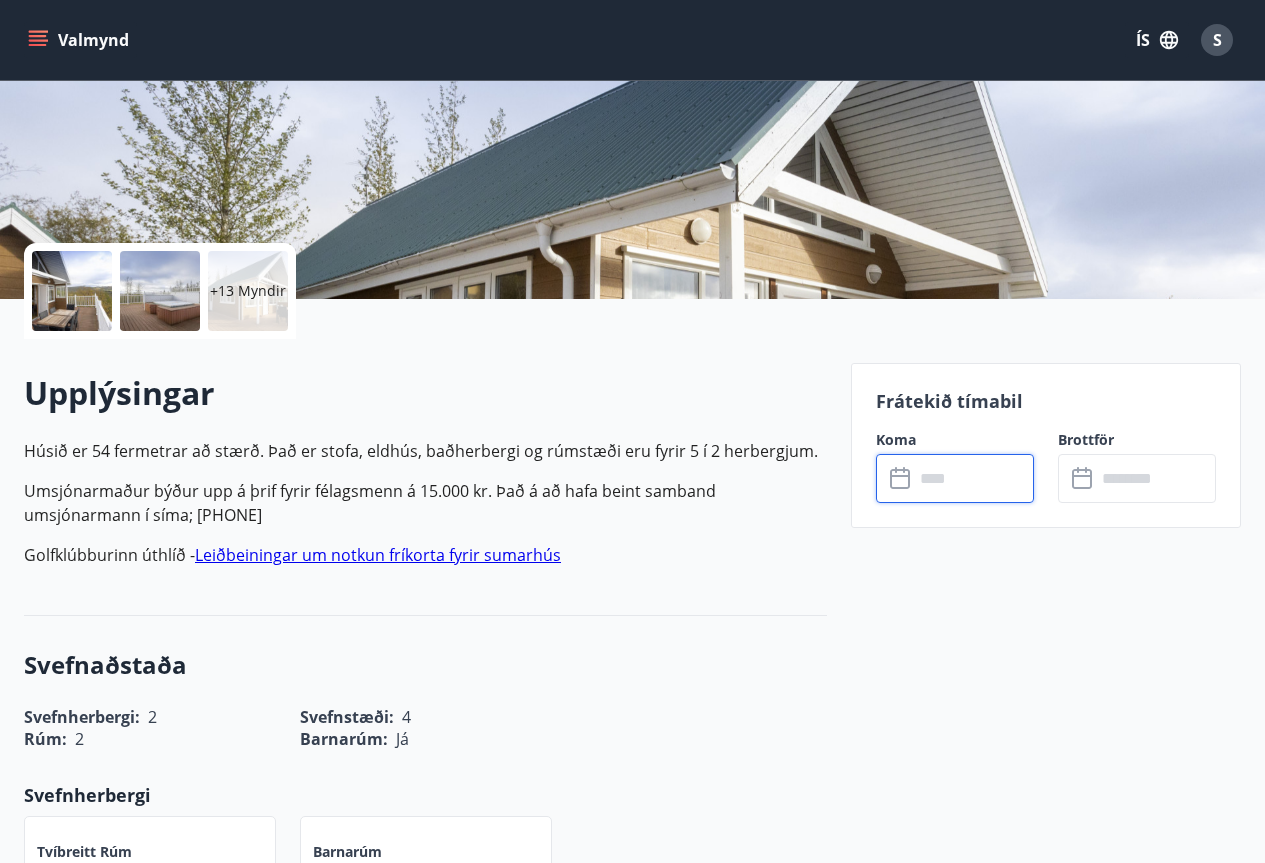 scroll, scrollTop: 300, scrollLeft: 0, axis: vertical 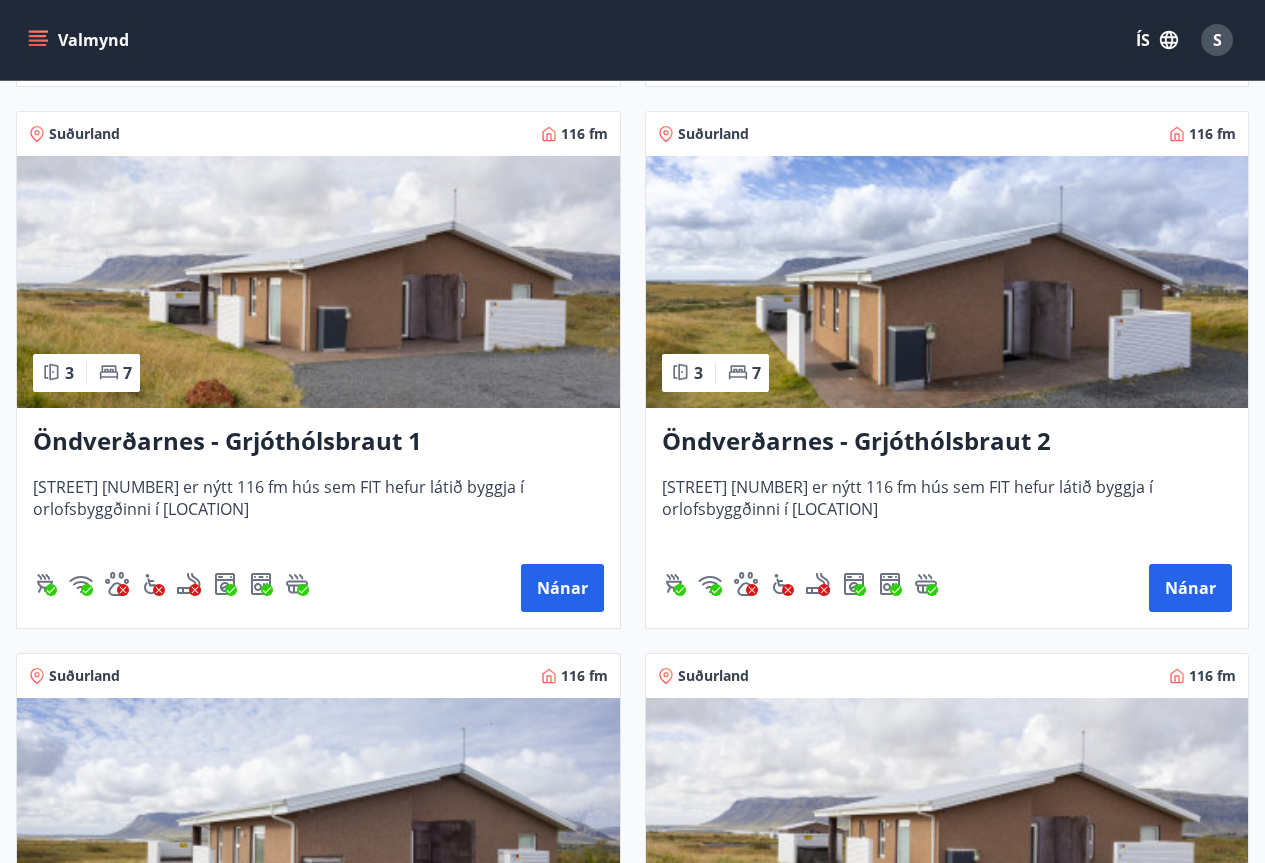 click at bounding box center [947, 282] 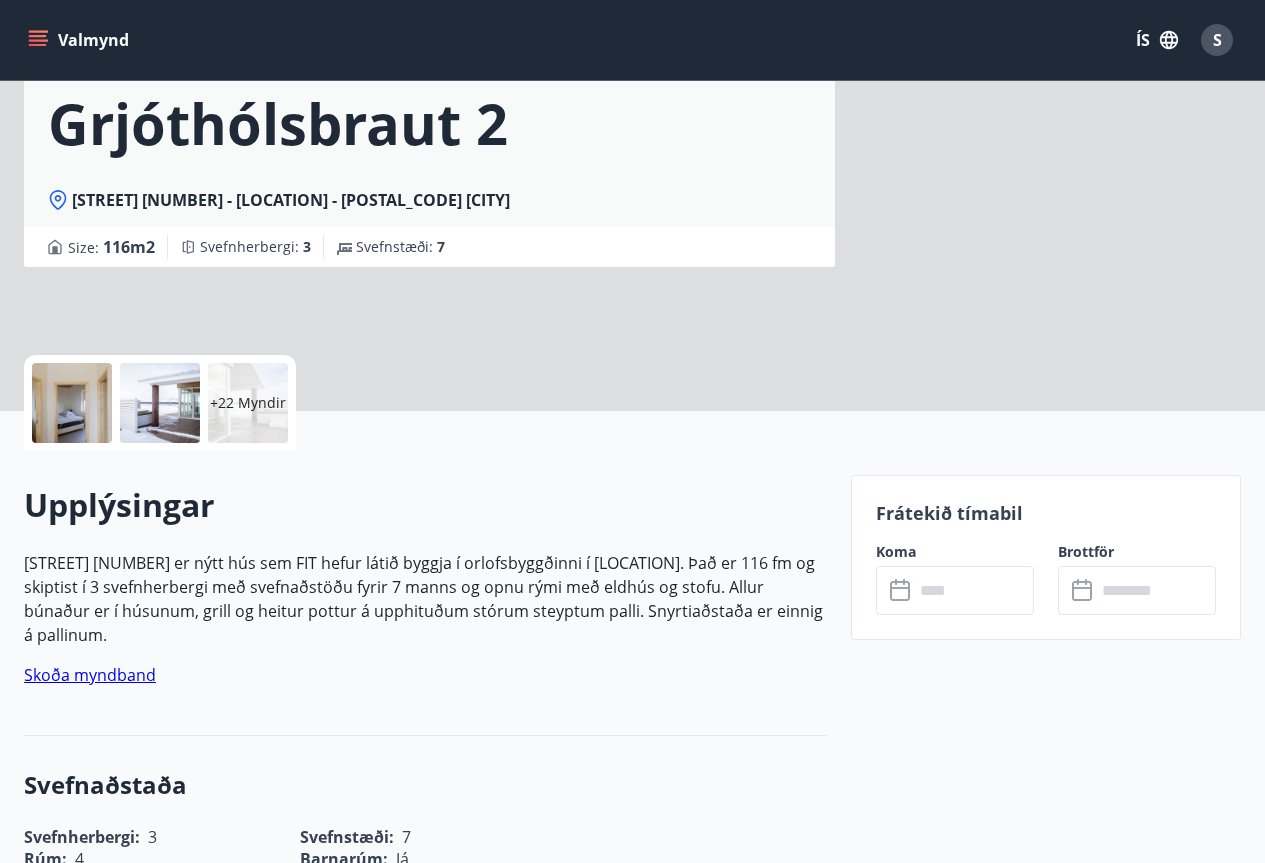 scroll, scrollTop: 0, scrollLeft: 0, axis: both 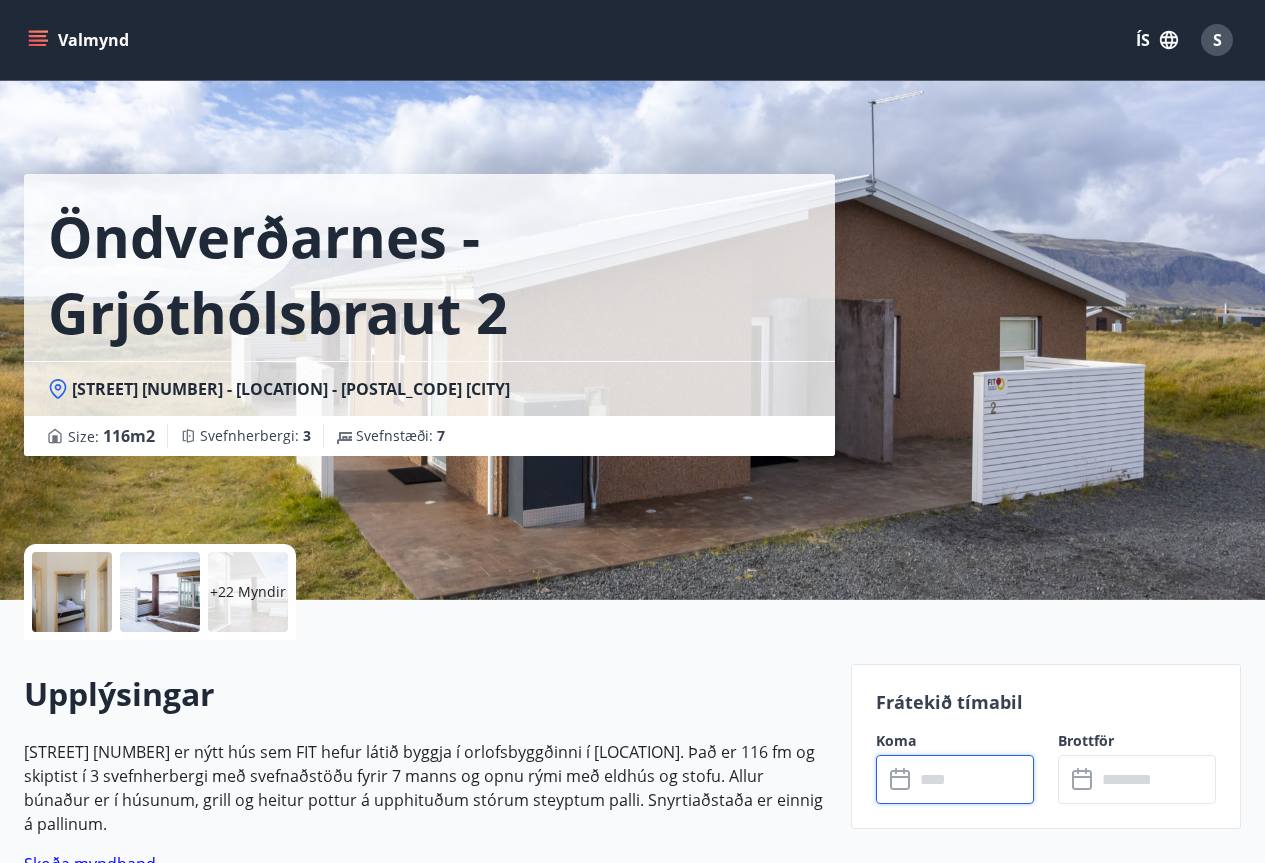 click at bounding box center [974, 779] 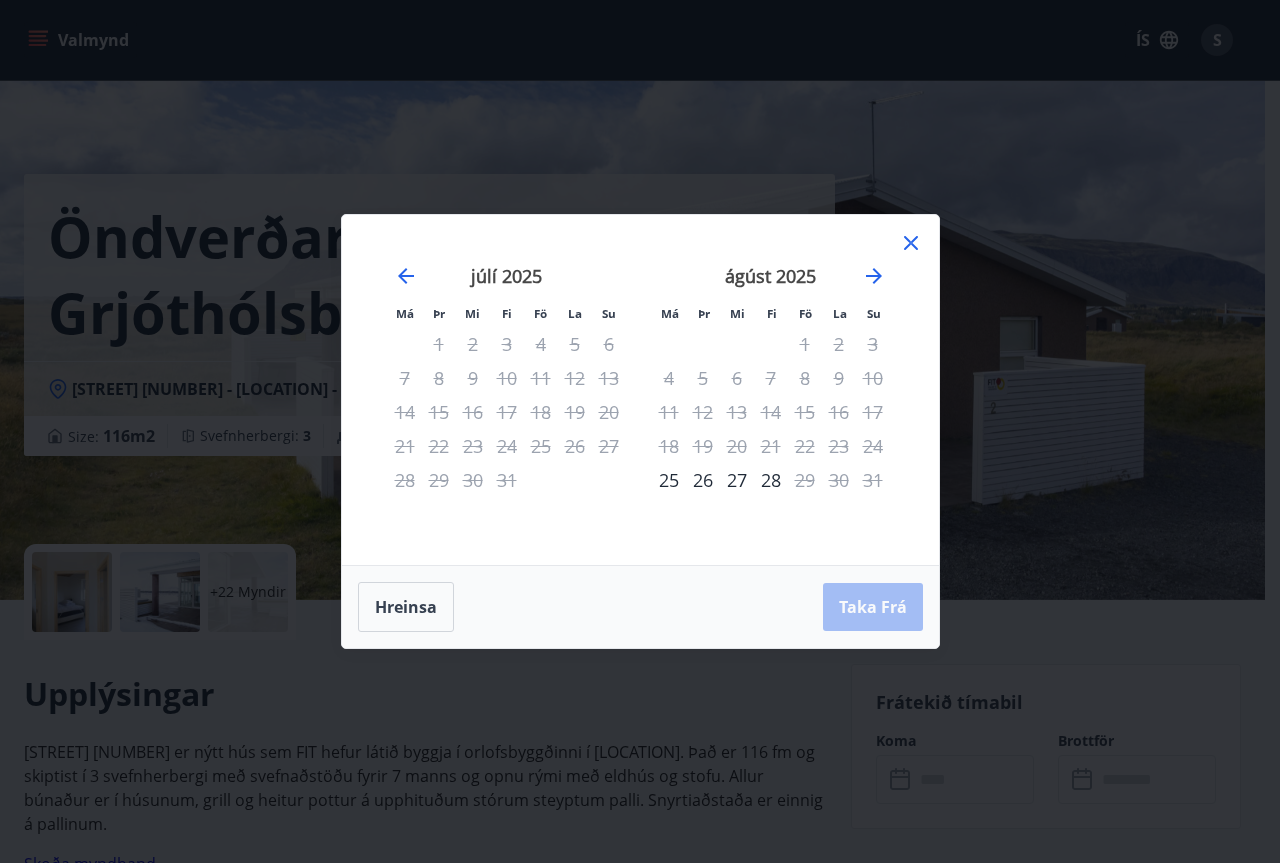 click 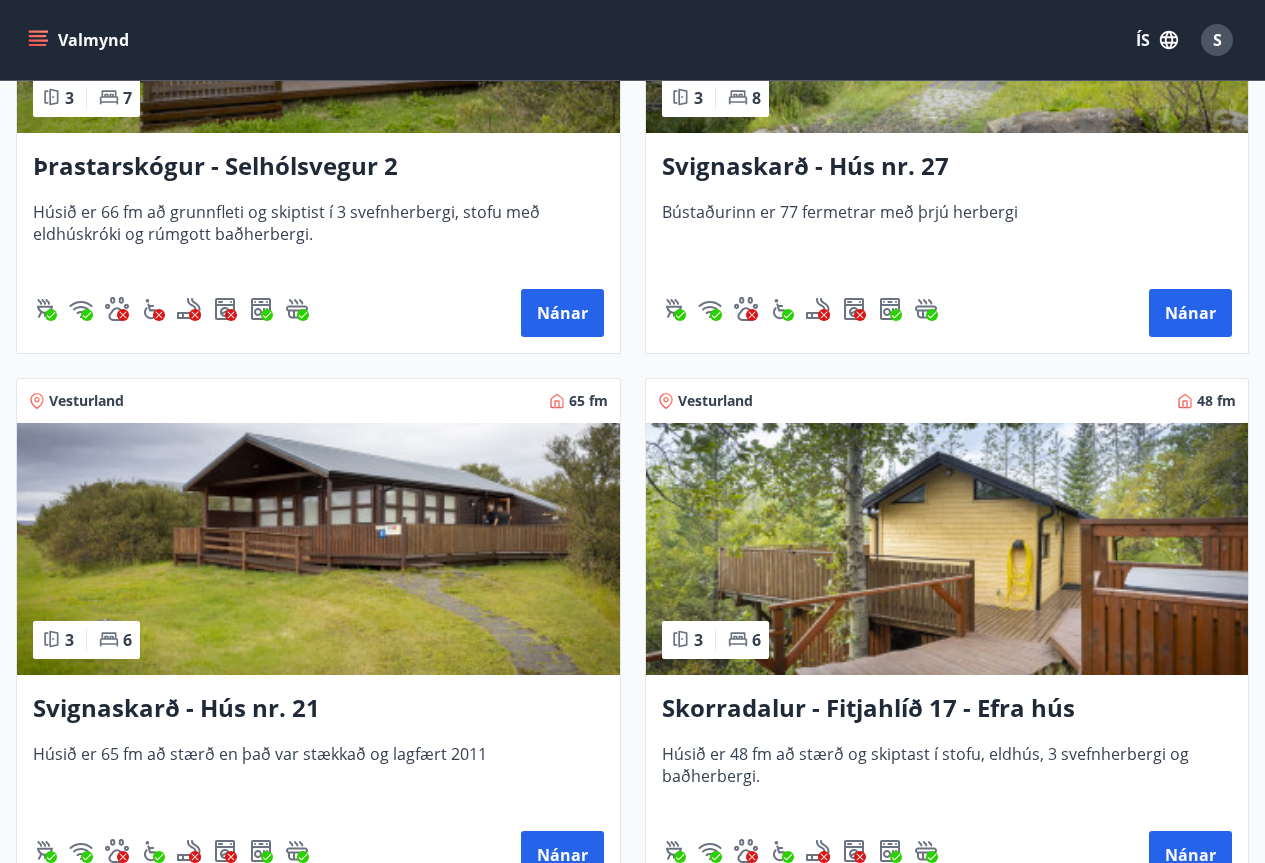 scroll, scrollTop: 4400, scrollLeft: 0, axis: vertical 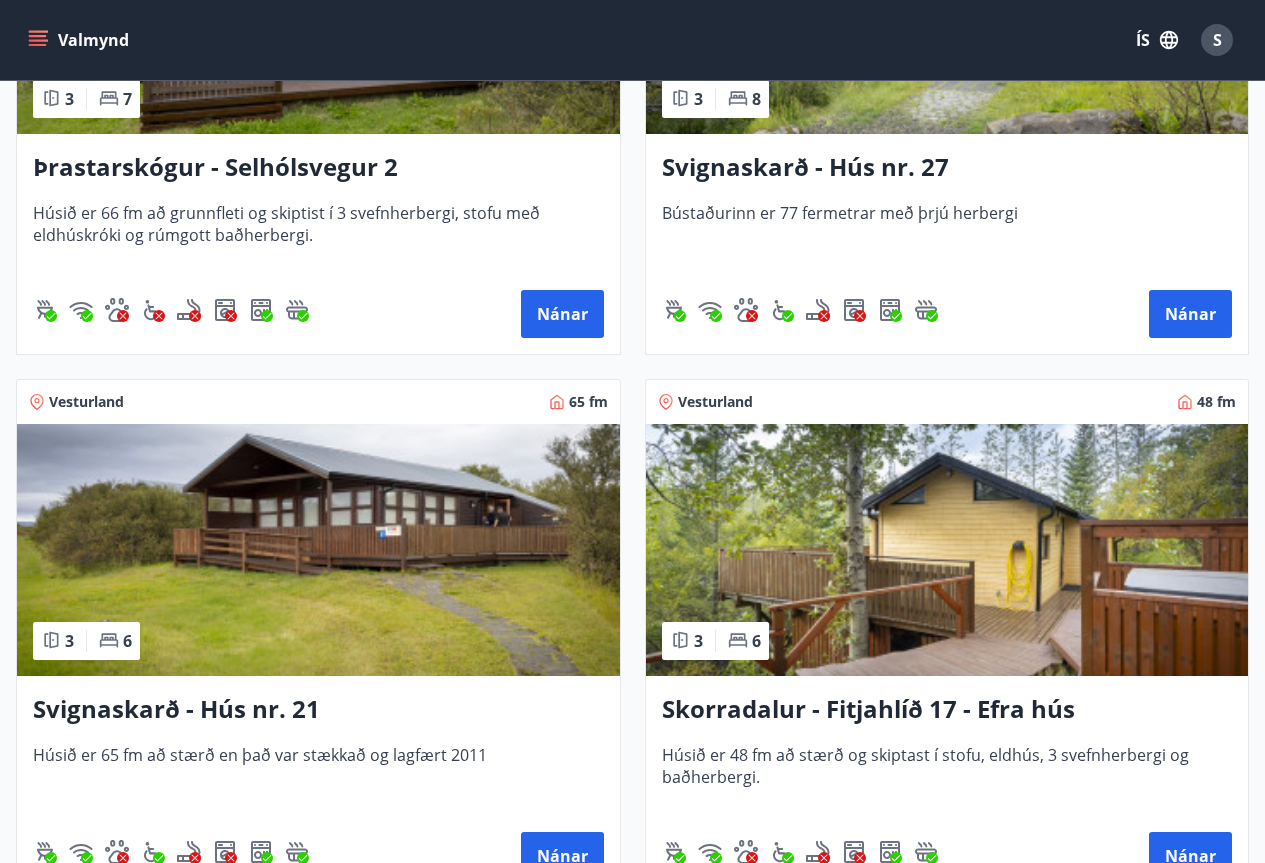click at bounding box center (318, 550) 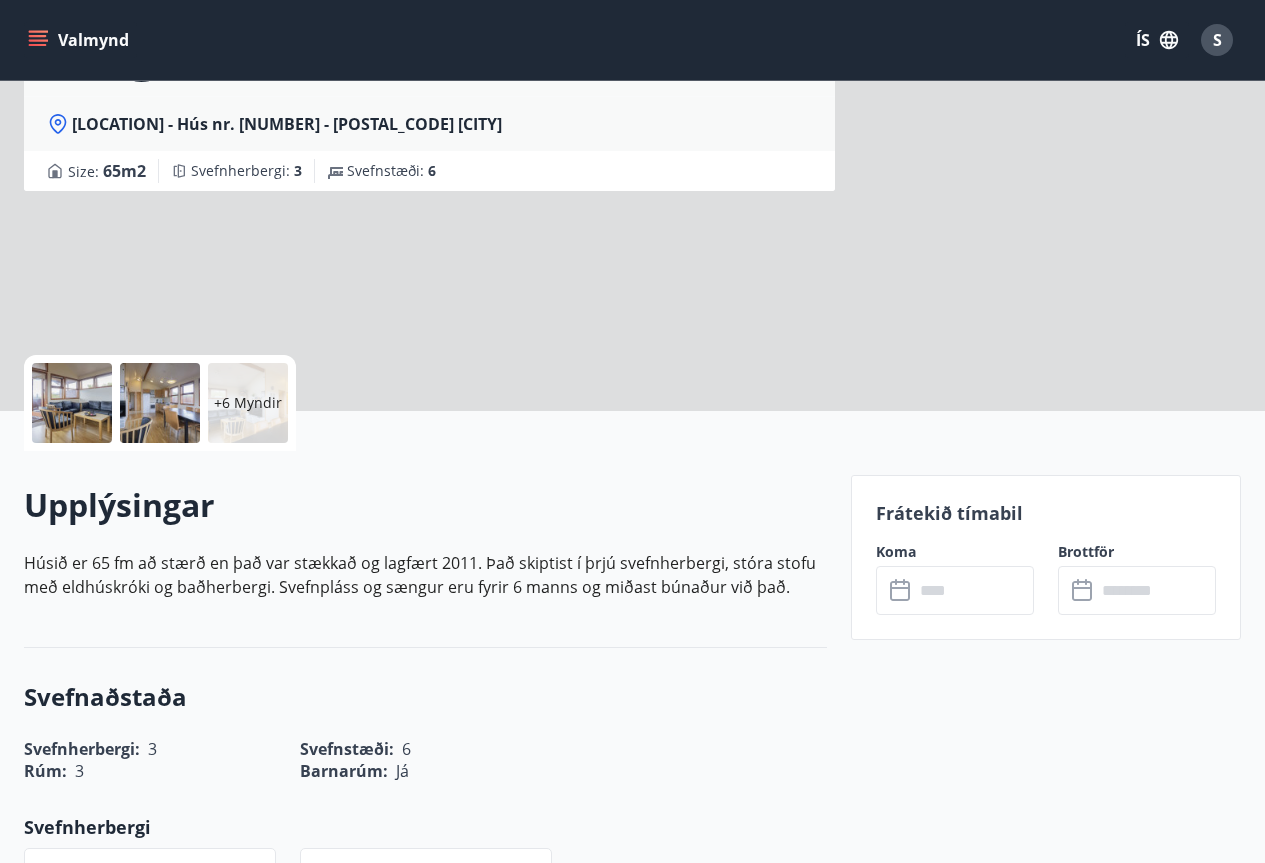 scroll, scrollTop: 0, scrollLeft: 0, axis: both 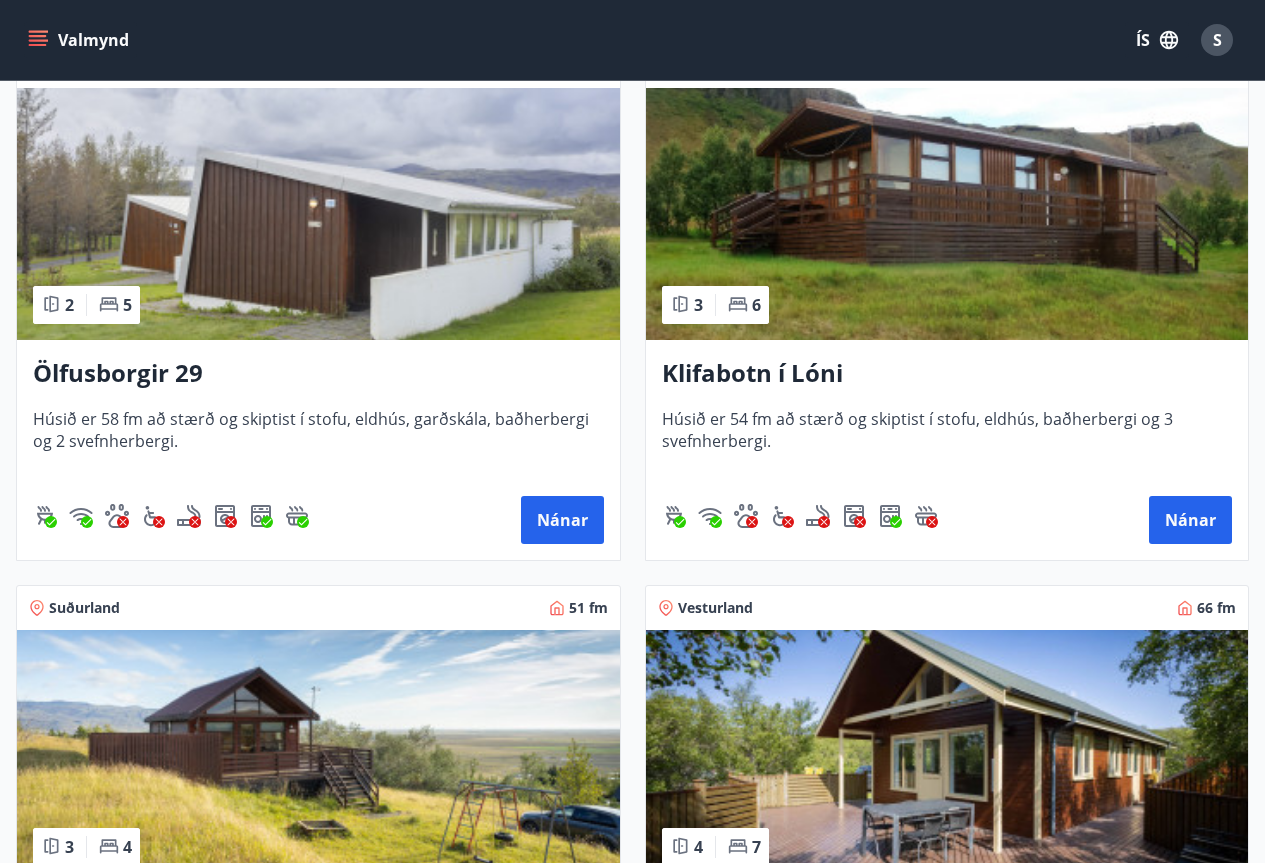 click on "Klifabotn í Lóni" at bounding box center [947, 374] 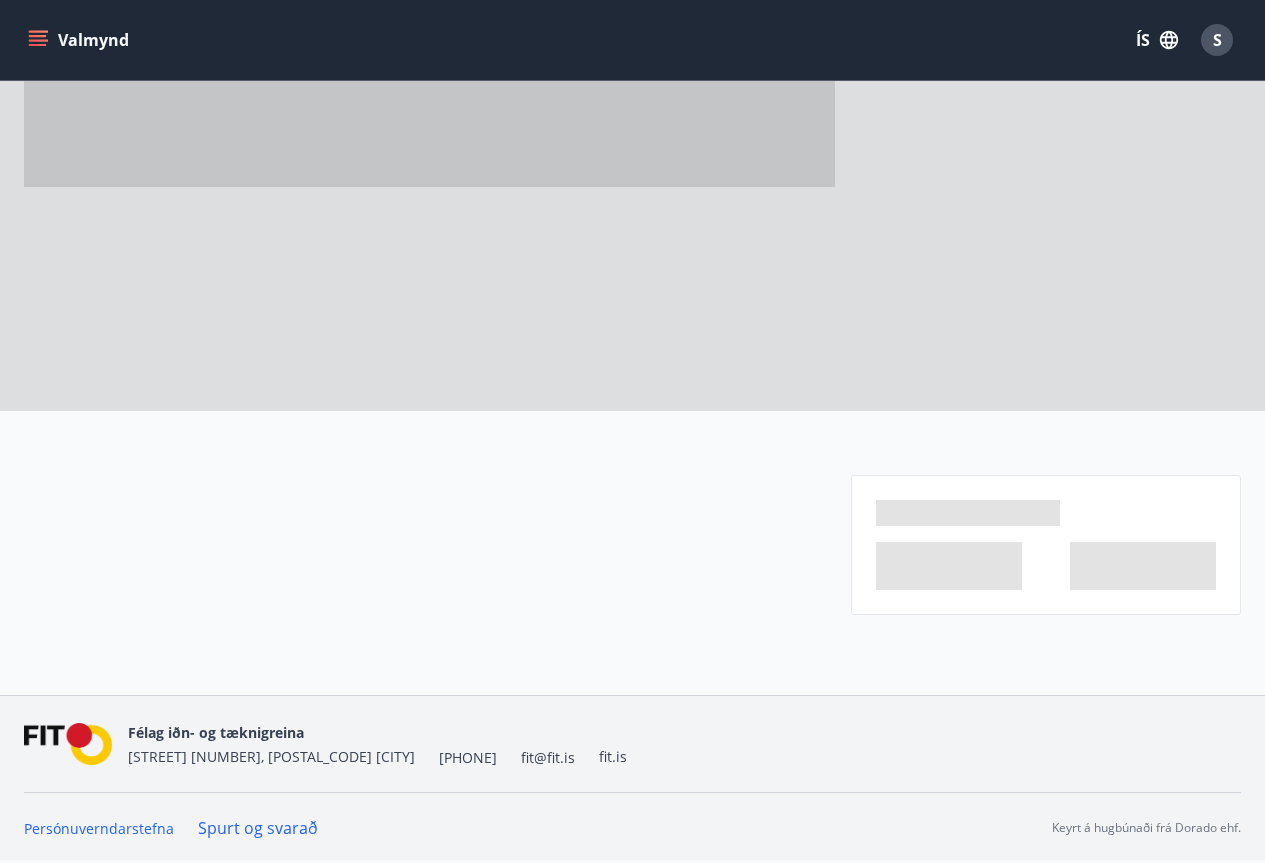 scroll, scrollTop: 0, scrollLeft: 0, axis: both 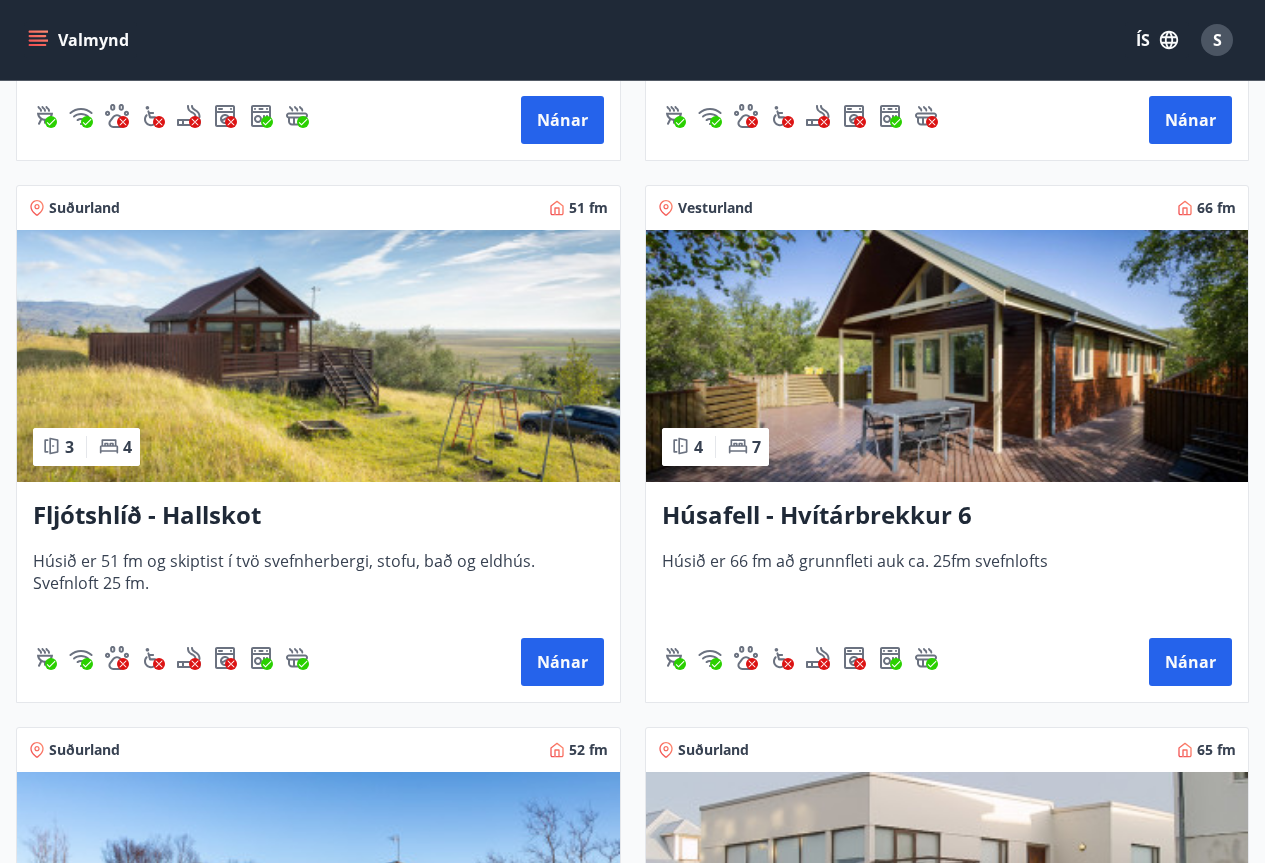 click at bounding box center (318, 356) 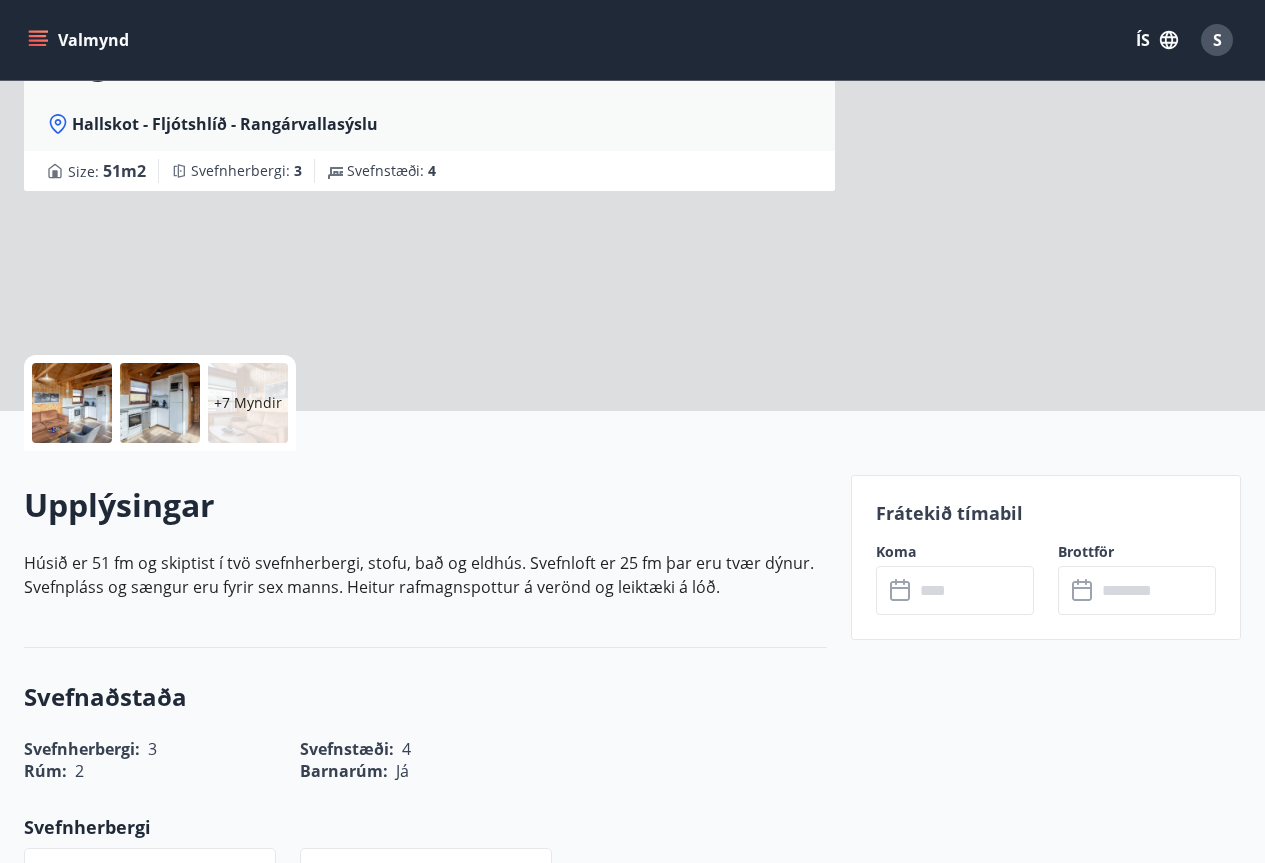 scroll, scrollTop: 0, scrollLeft: 0, axis: both 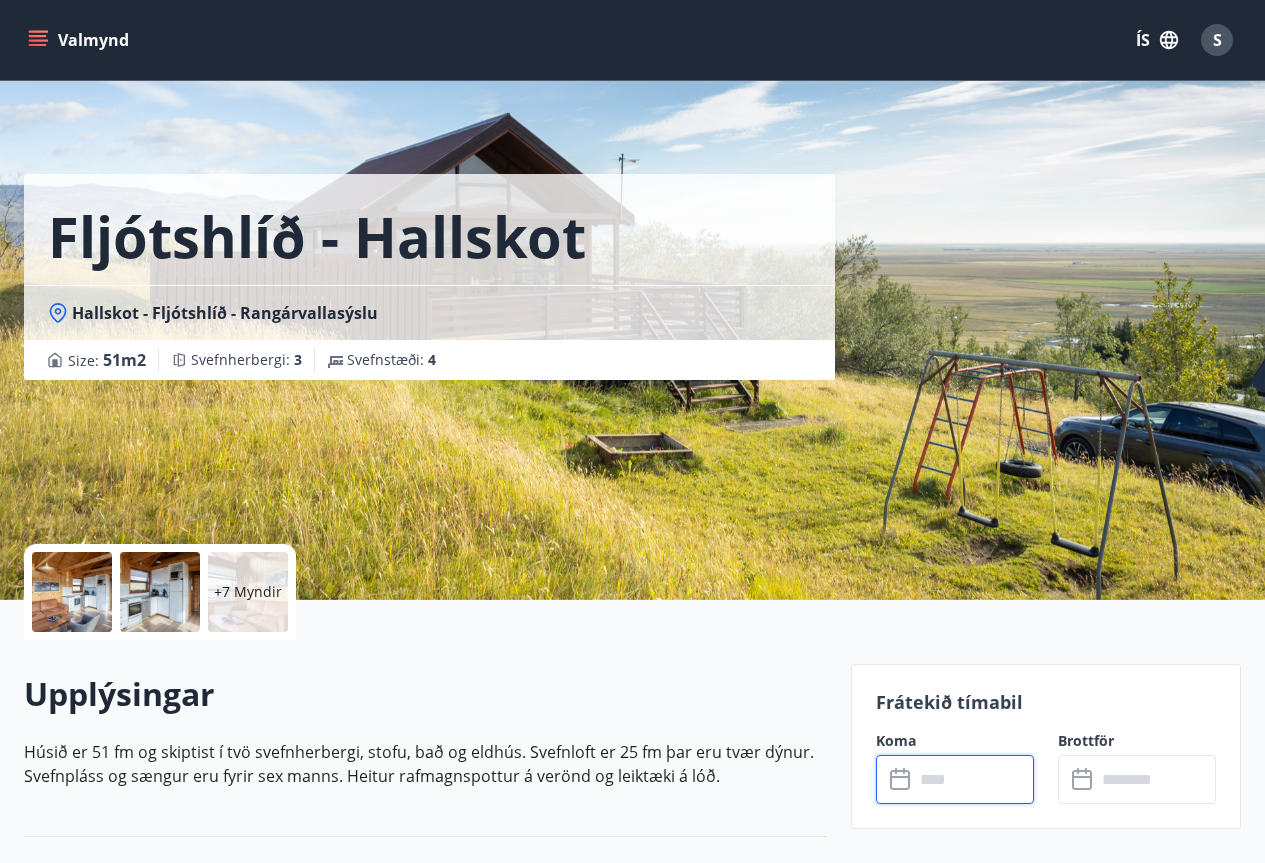 click at bounding box center (974, 779) 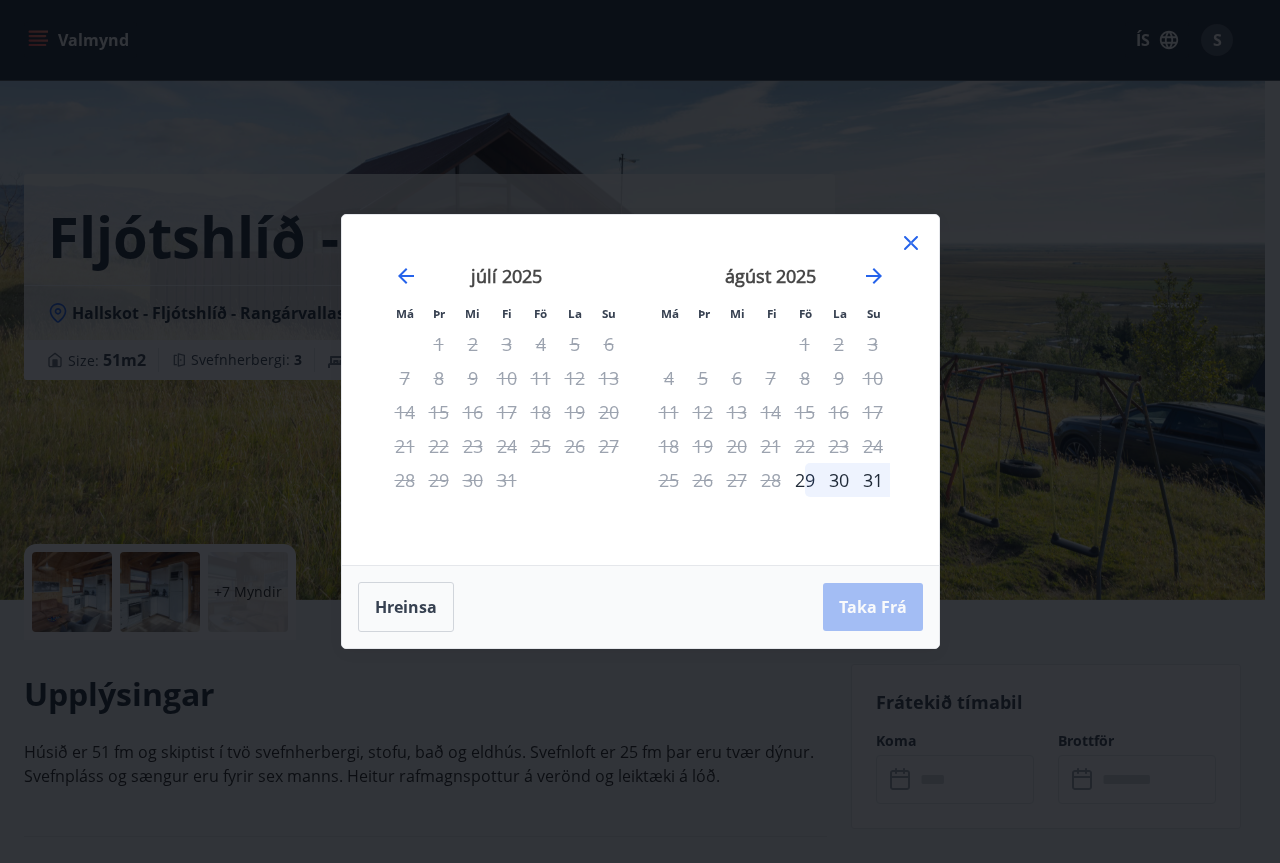 click 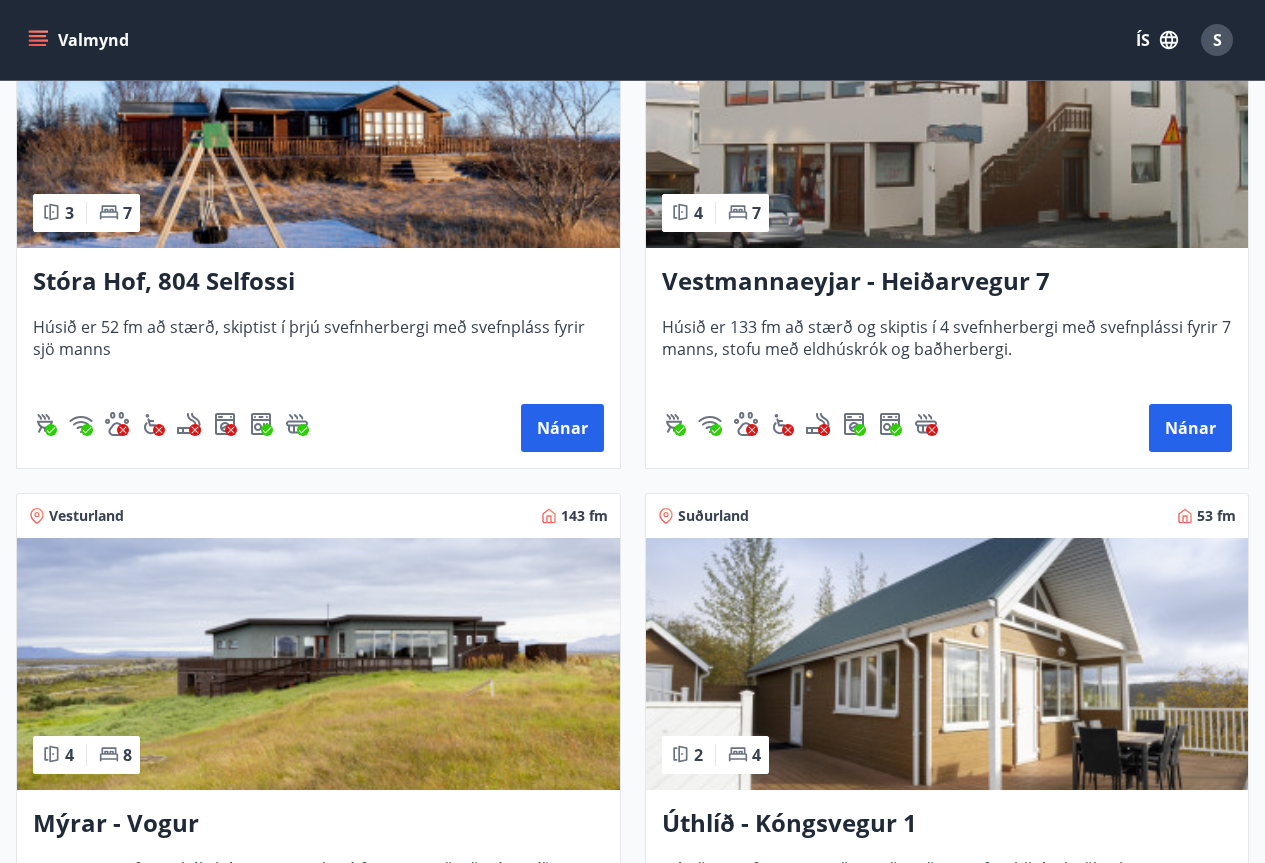 scroll, scrollTop: 1600, scrollLeft: 0, axis: vertical 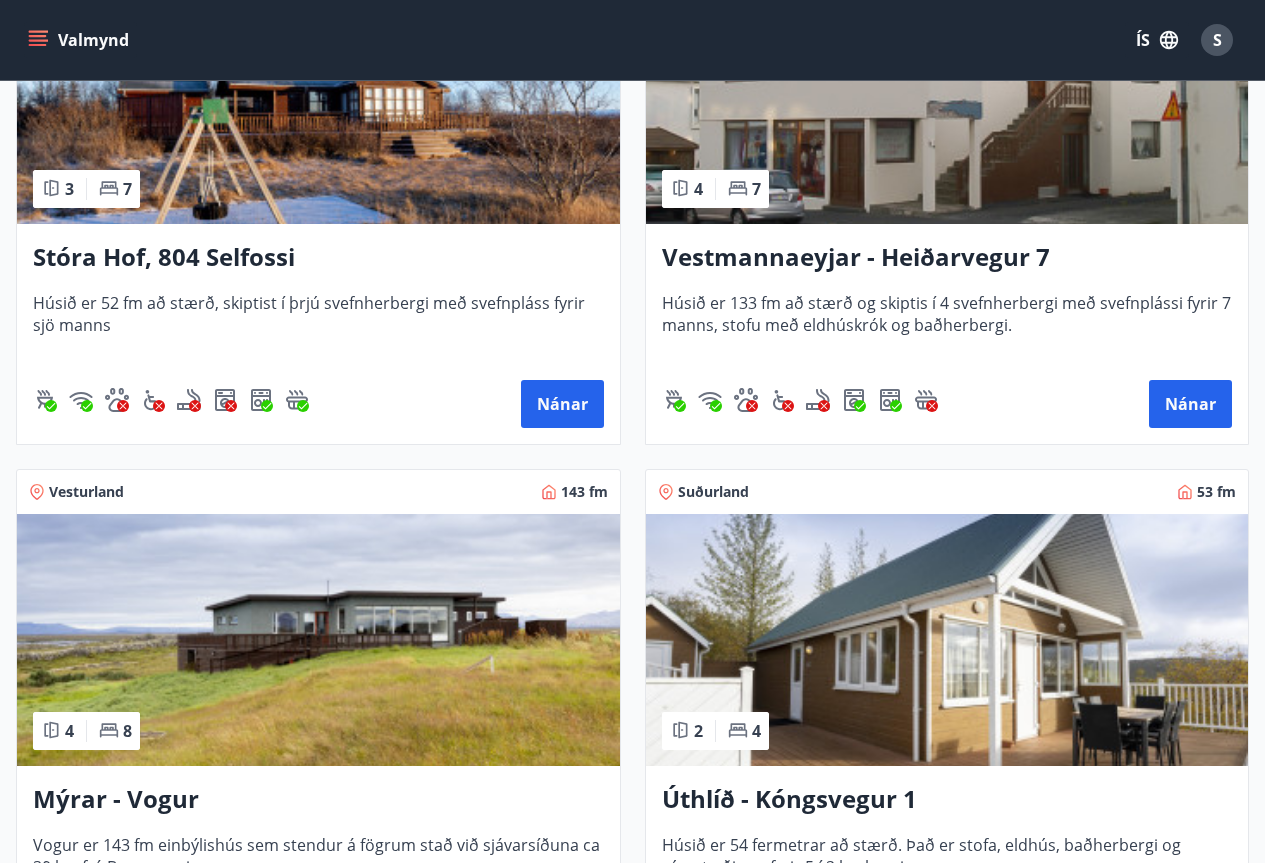 click on "Stóra Hof,  804  Selfossi" at bounding box center (318, 258) 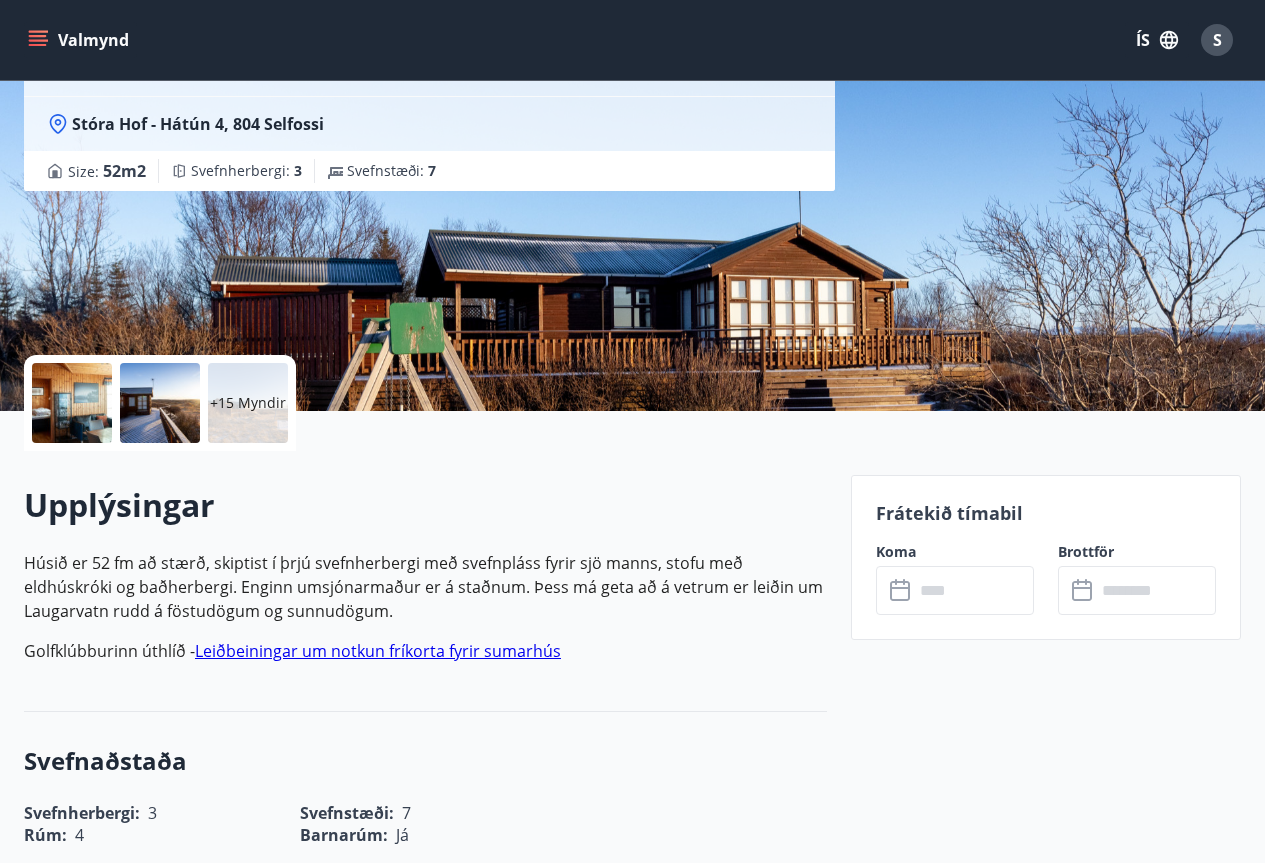 scroll, scrollTop: 0, scrollLeft: 0, axis: both 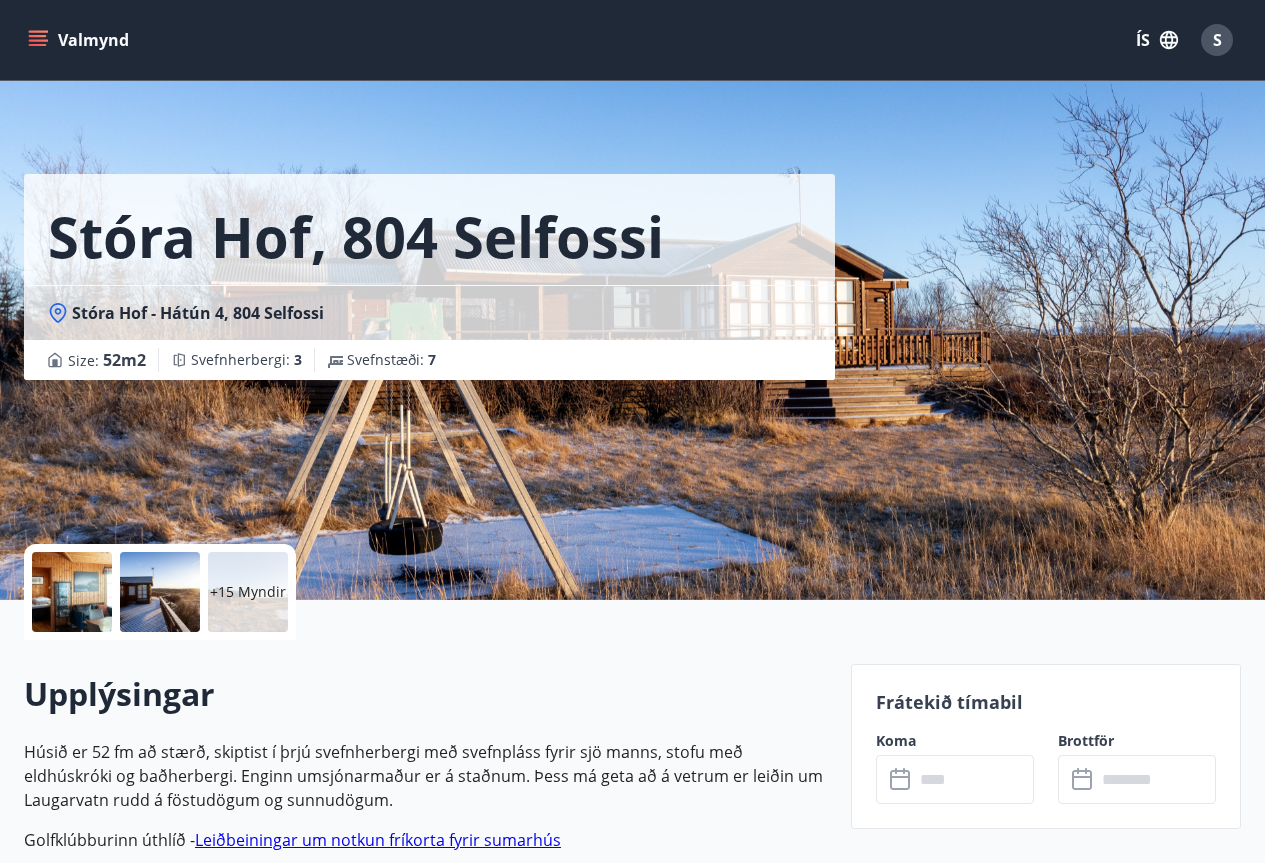 click at bounding box center [974, 779] 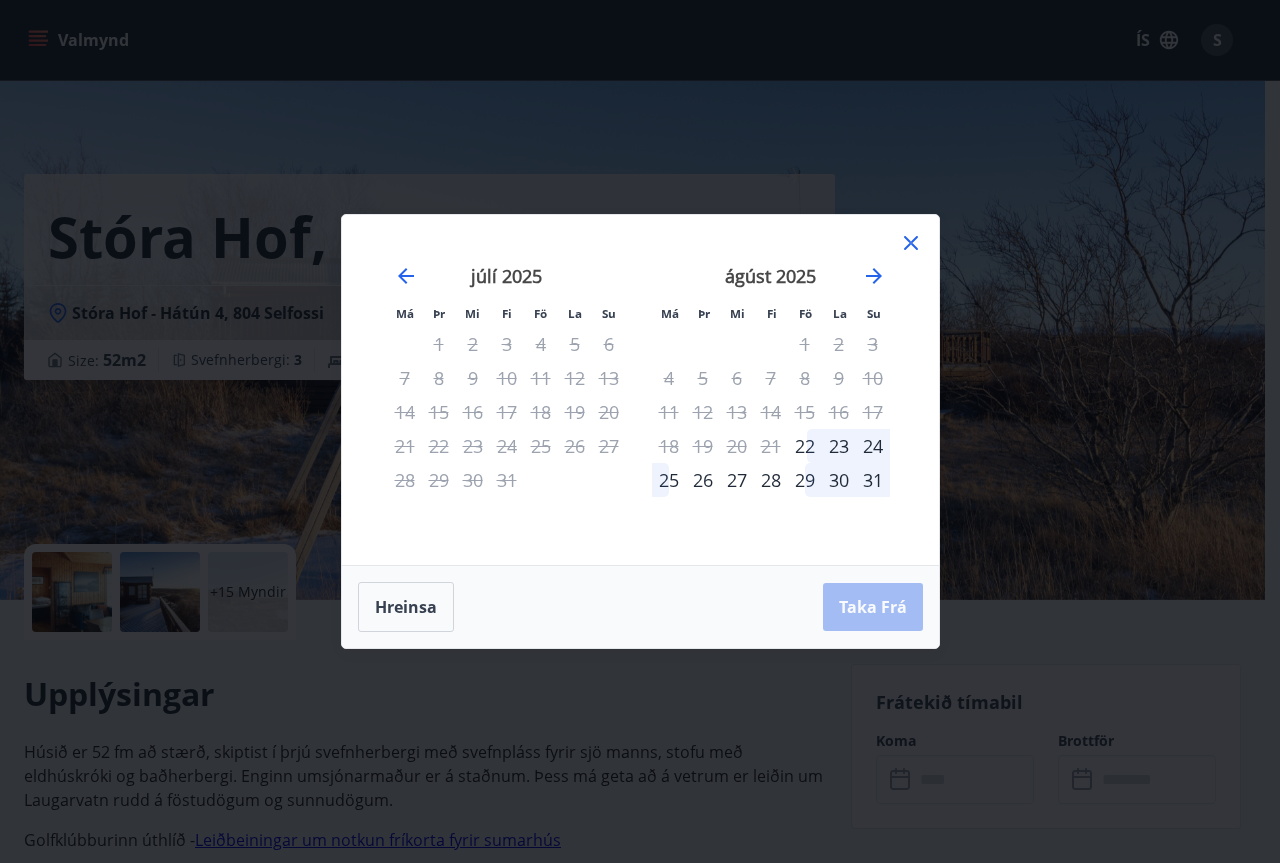 click 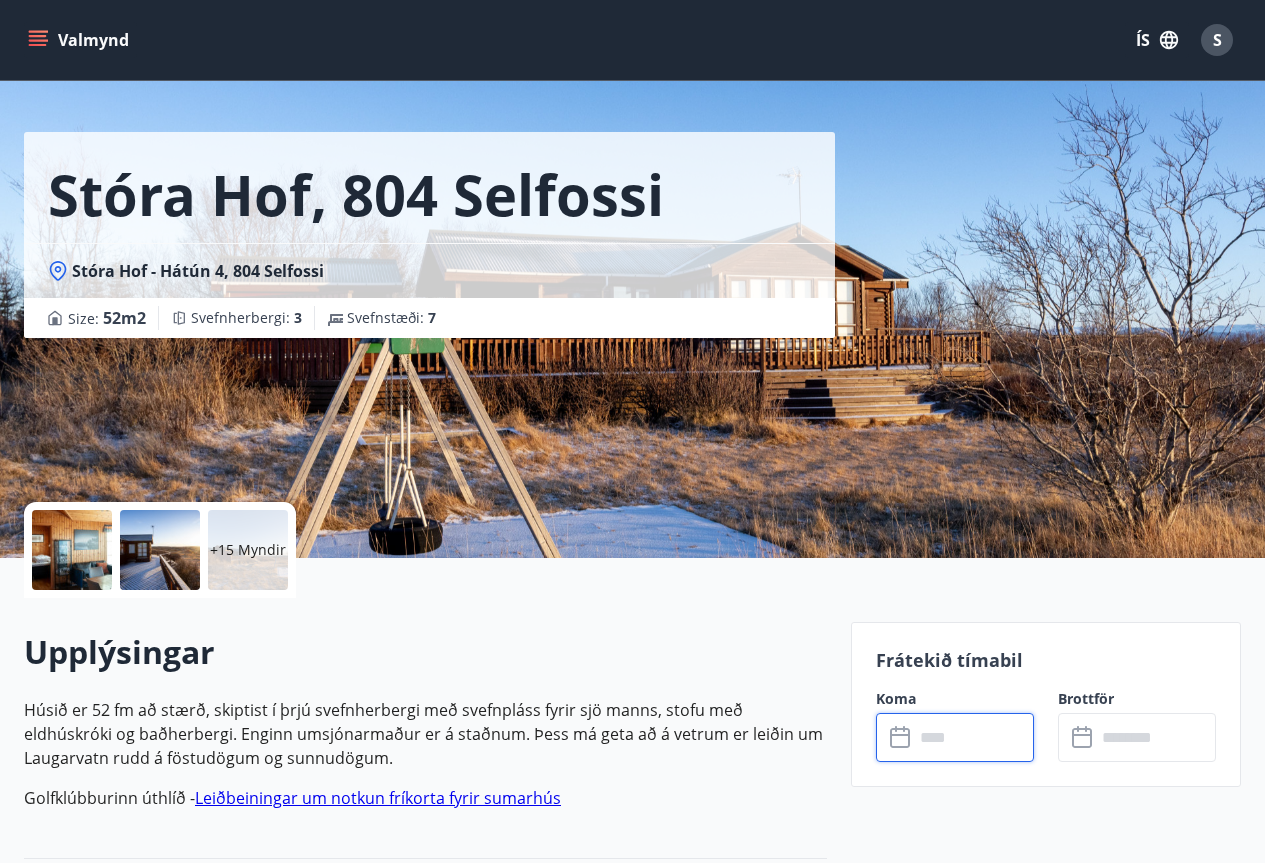 scroll, scrollTop: 0, scrollLeft: 0, axis: both 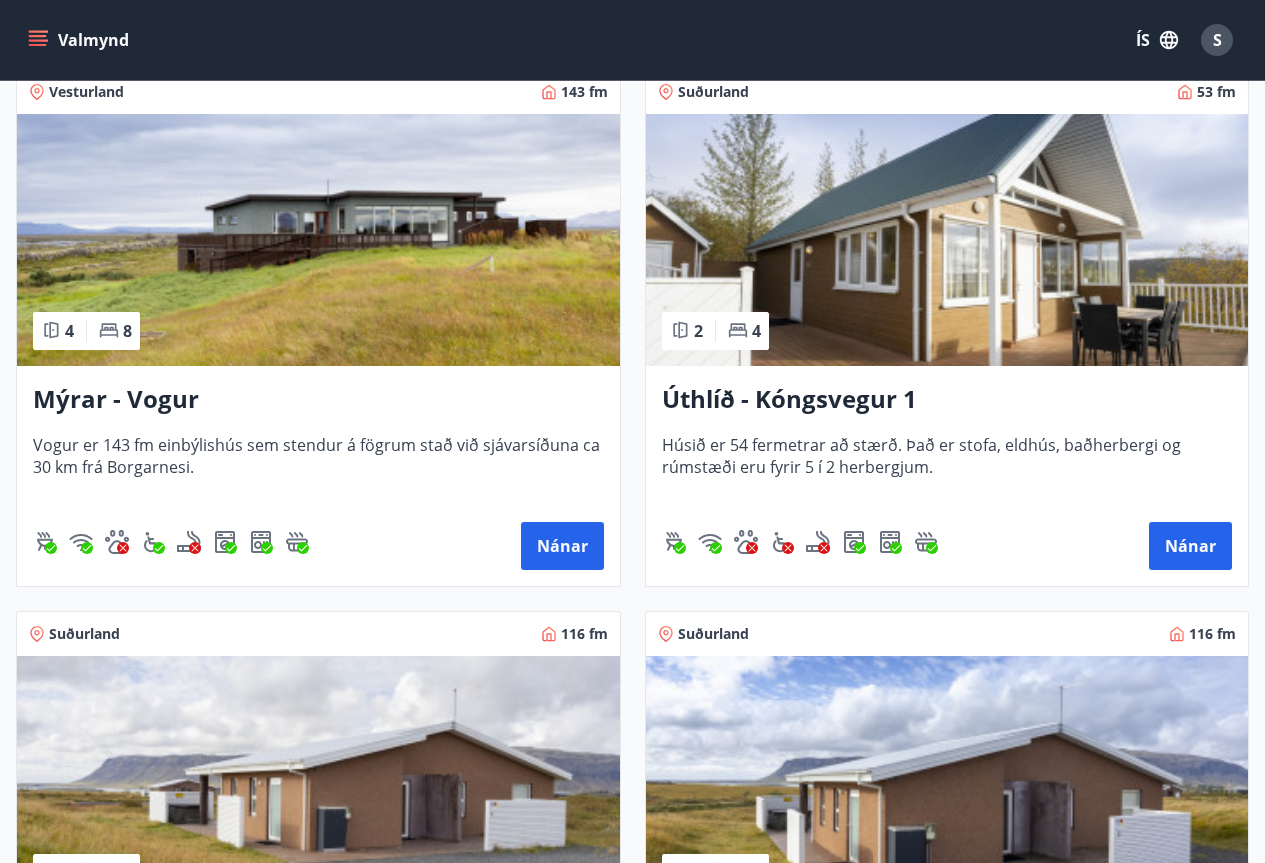 click at bounding box center [947, 240] 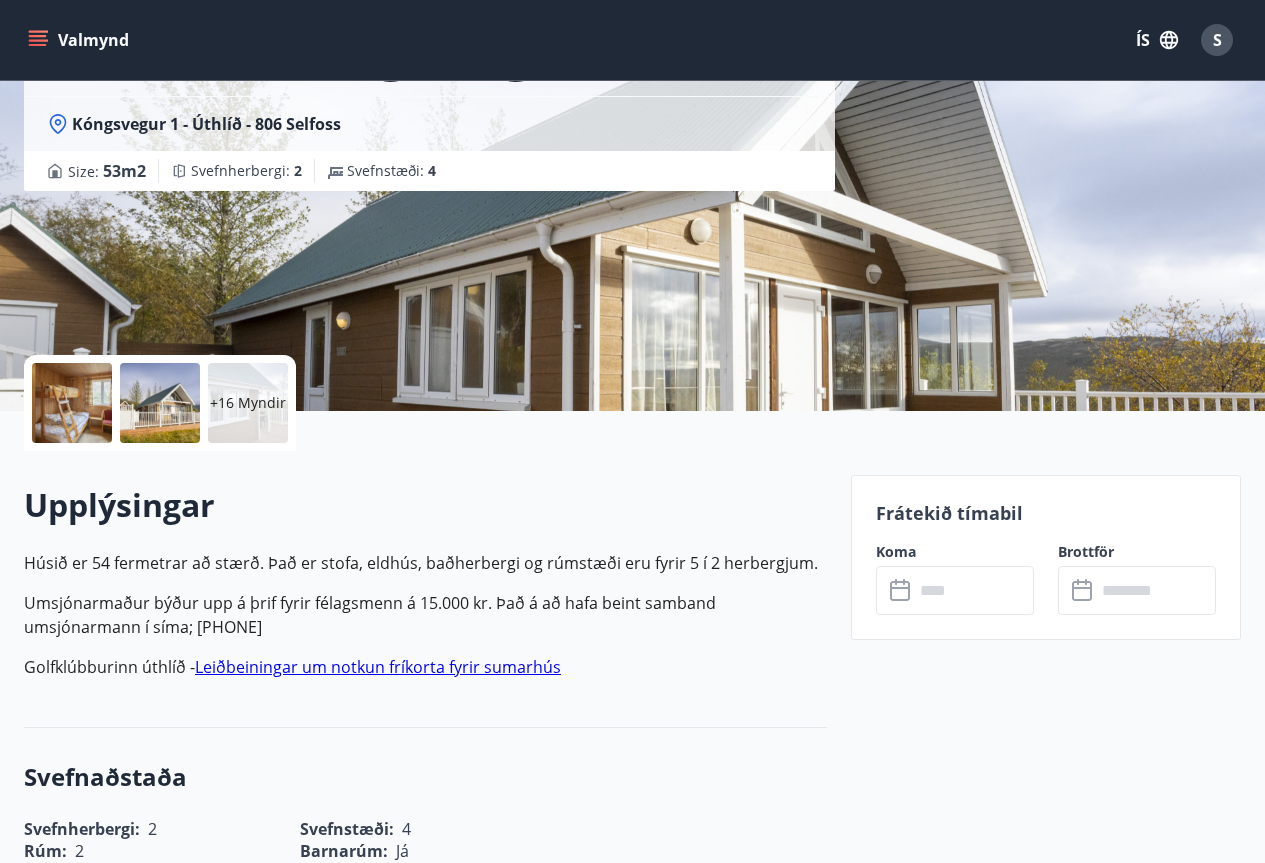 scroll, scrollTop: 0, scrollLeft: 0, axis: both 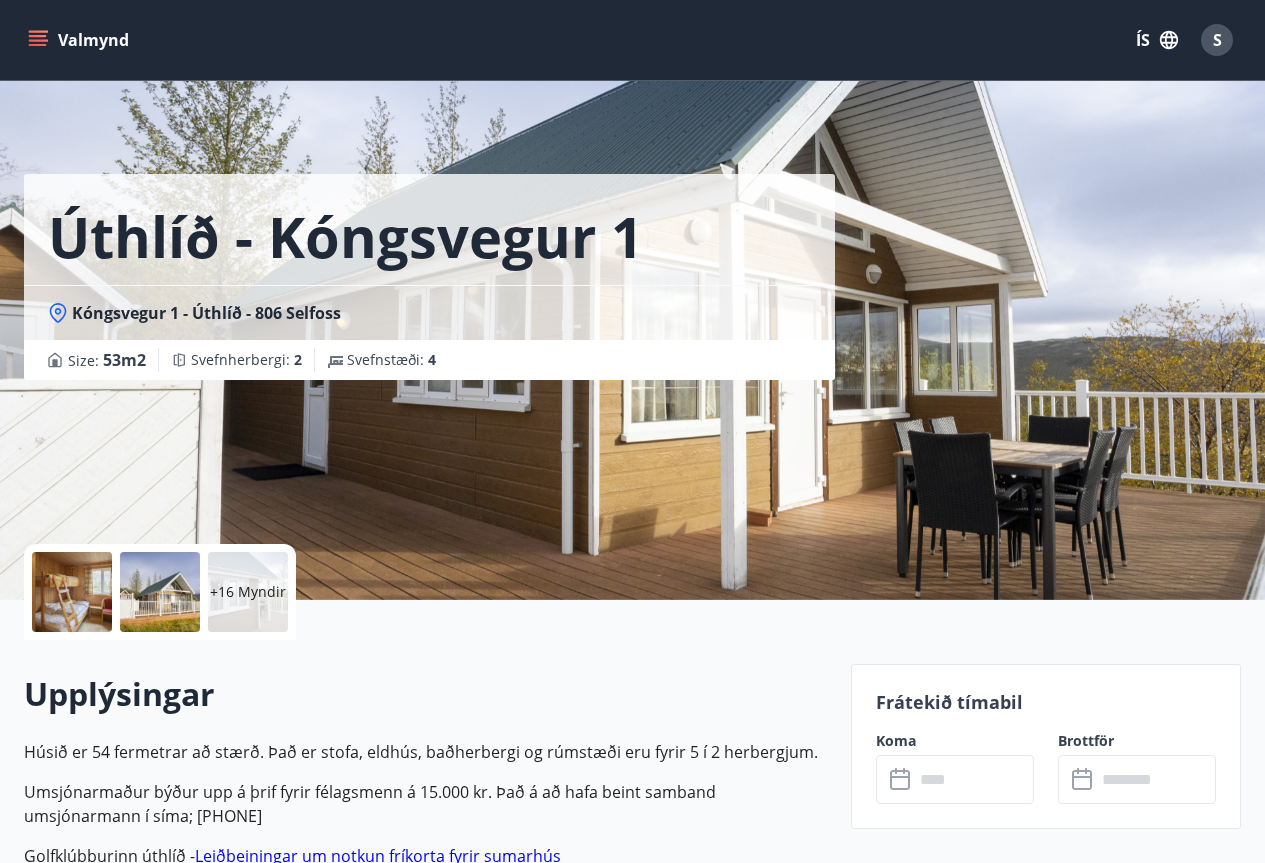 click at bounding box center (974, 779) 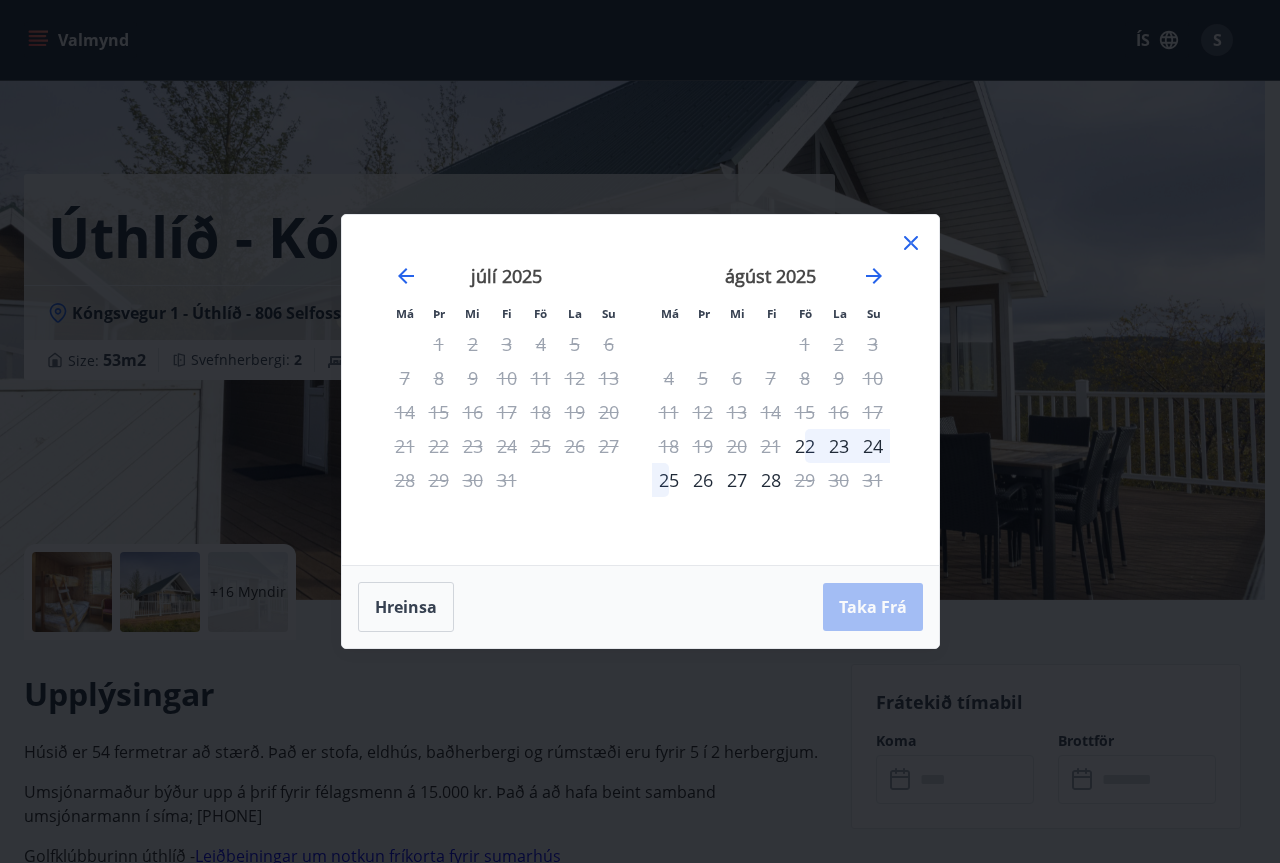 click 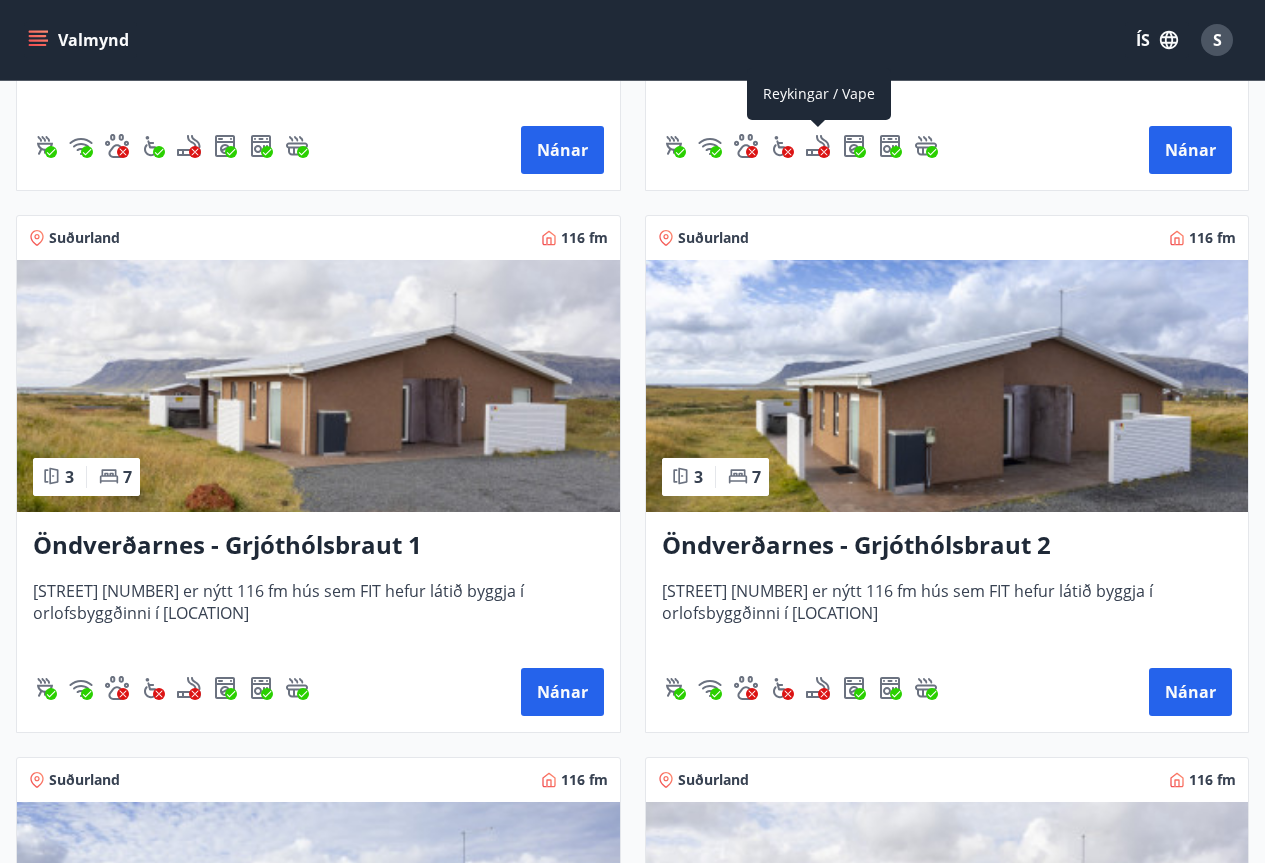 scroll, scrollTop: 2503, scrollLeft: 0, axis: vertical 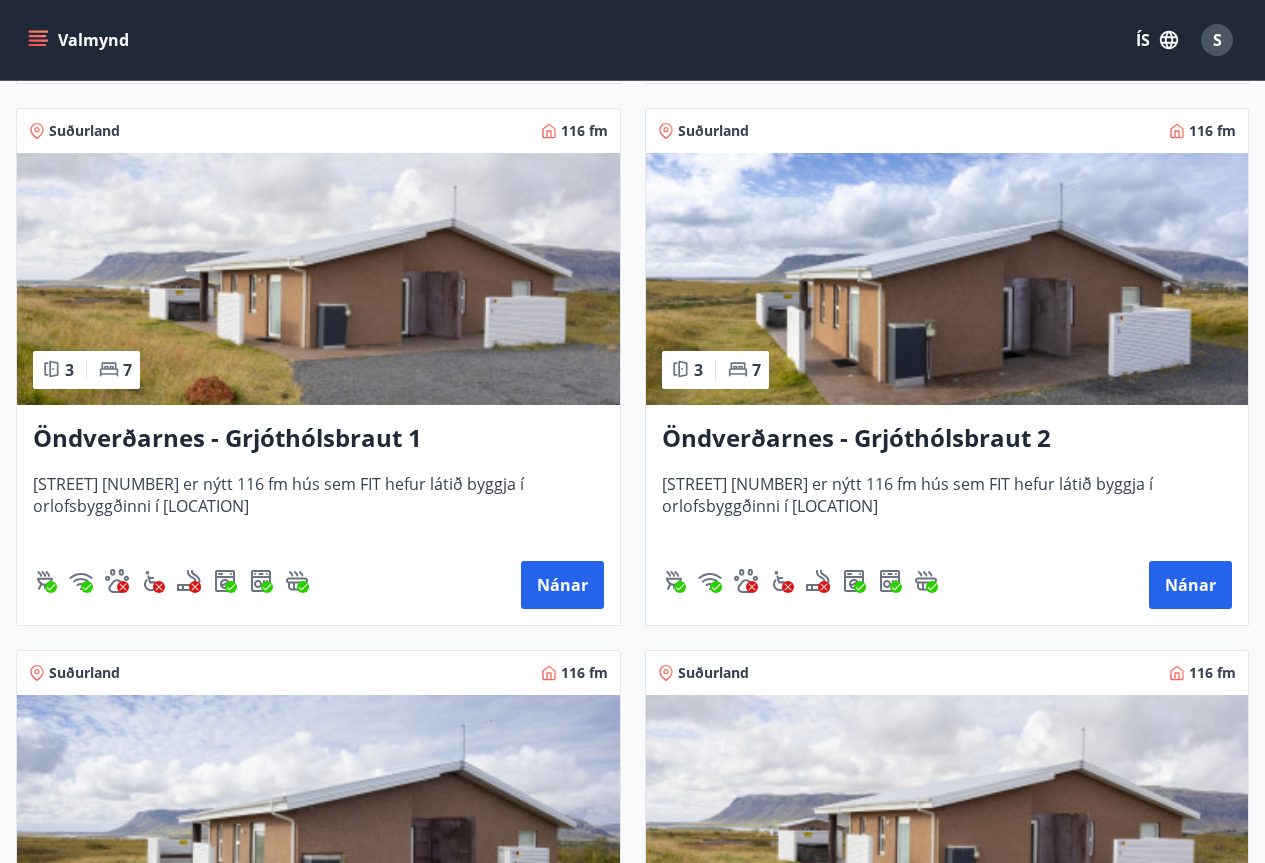 click at bounding box center [318, 279] 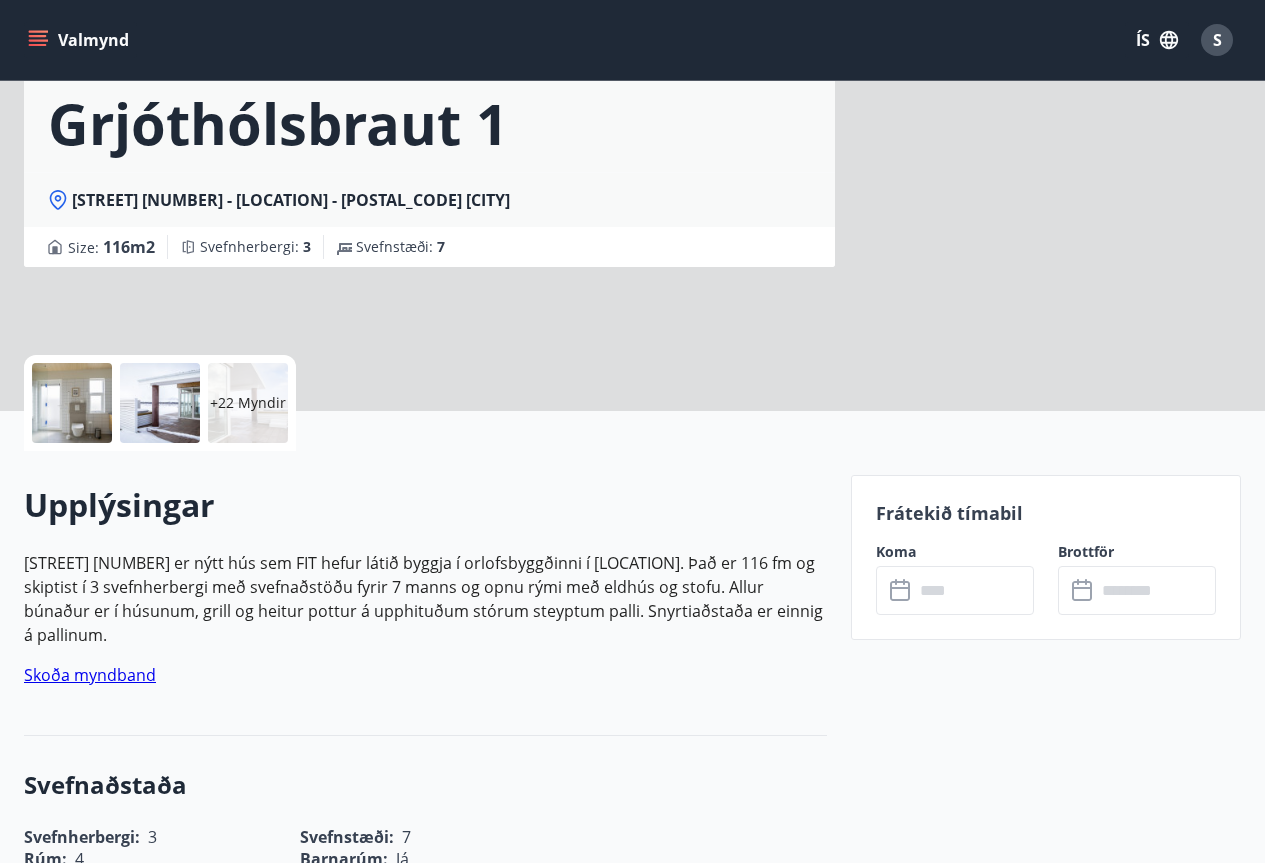 scroll, scrollTop: 0, scrollLeft: 0, axis: both 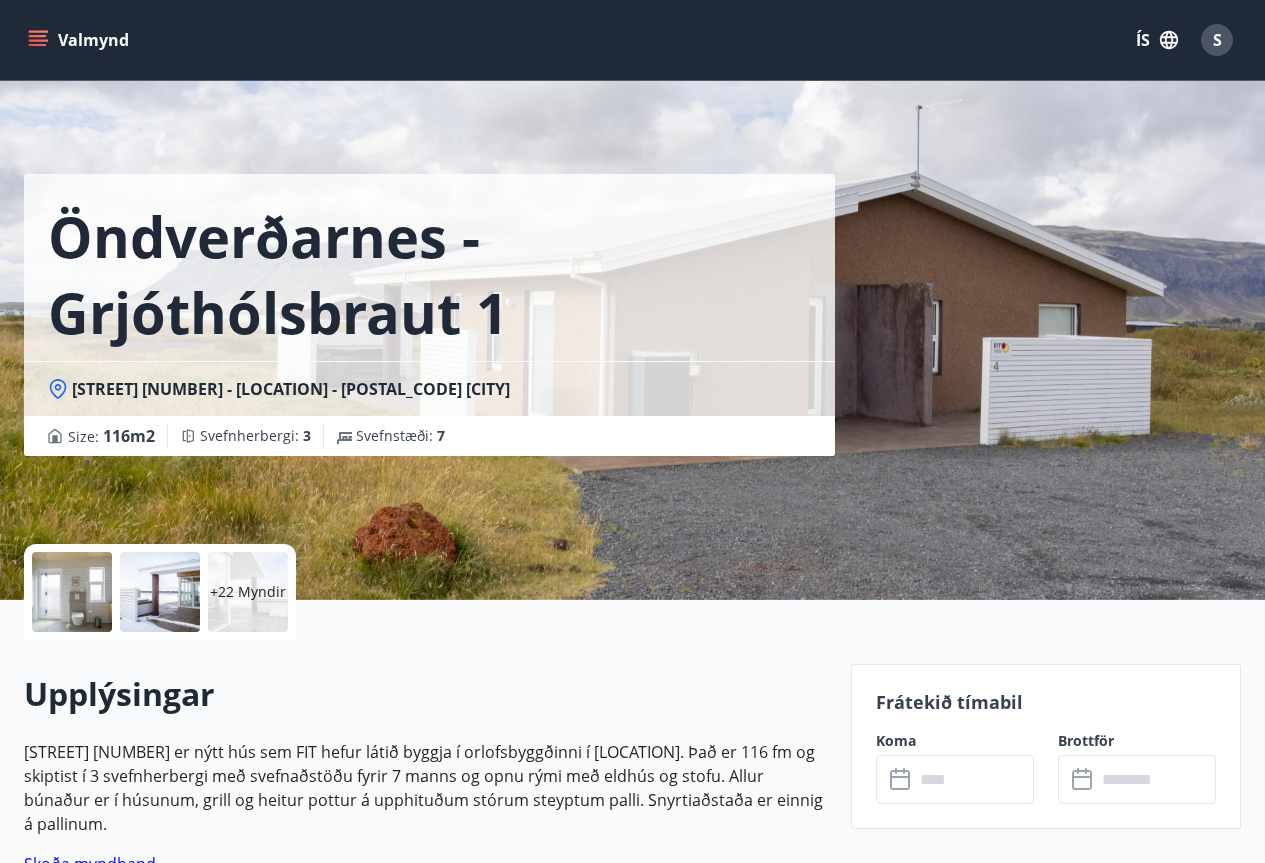 click at bounding box center (974, 779) 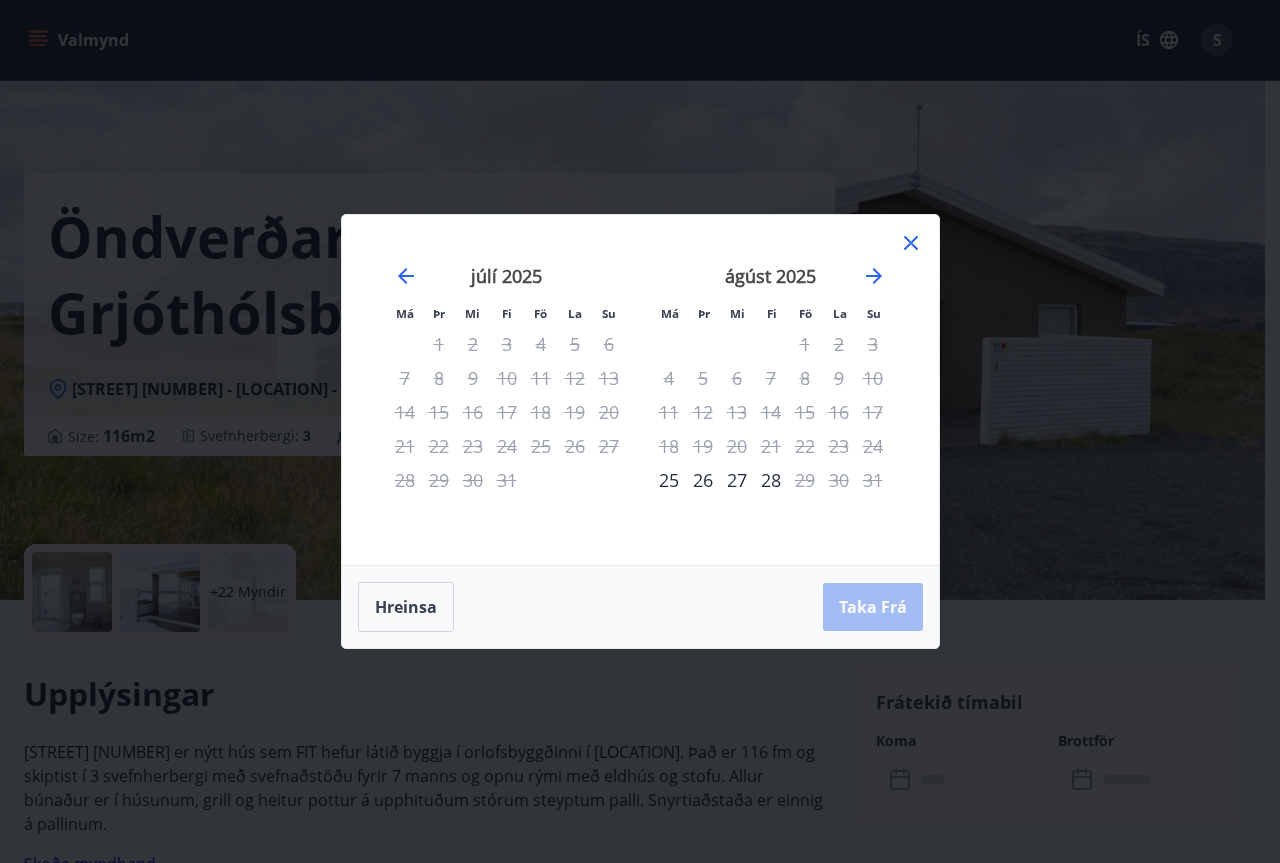 click on "Má Þr Mi Fi Fö La Su Má Þr Mi Fi Fö La Su júní 2025 1 2 3 4 5 6 7 8 9 10 11 12 13 14 15 16 17 18 19 20 21 22 23 24 25 26 27 28 29 30 júlí 2025 1 2 3 4 5 6 7 8 9 10 11 12 13 14 15 16 17 18 19 20 21 22 23 24 25 26 27 28 29 30 31 ágúst 2025 1 2 3 4 5 6 7 8 9 10 11 12 13 14 15 16 17 18 19 20 21 22 23 24 25 26 27 28 29 30 31 september 2025 1 2 3 4 5 6 7 8 9 10 11 12 13 14 15 16 17 18 19 20 21 22 23 24 25 26 27 28 29 30" at bounding box center [640, 390] 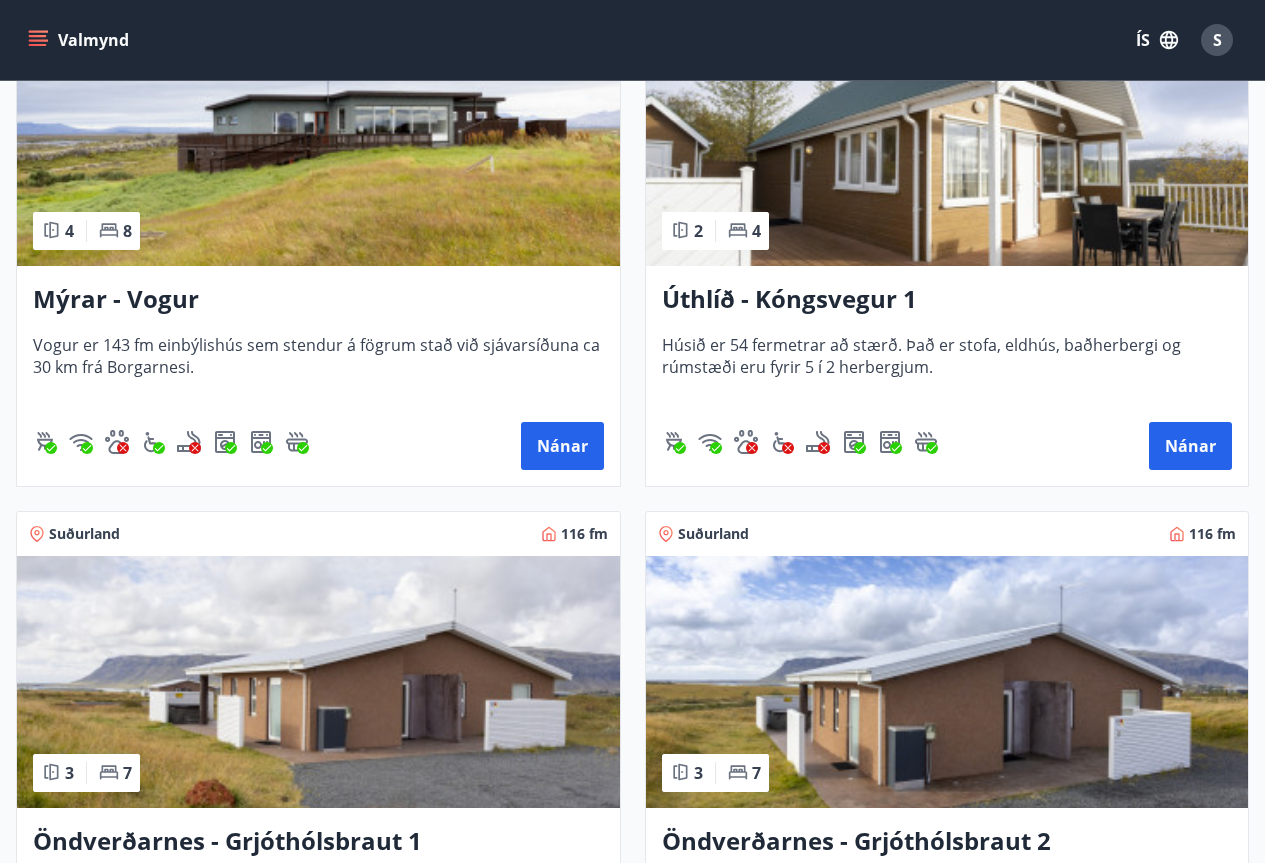 scroll, scrollTop: 2500, scrollLeft: 0, axis: vertical 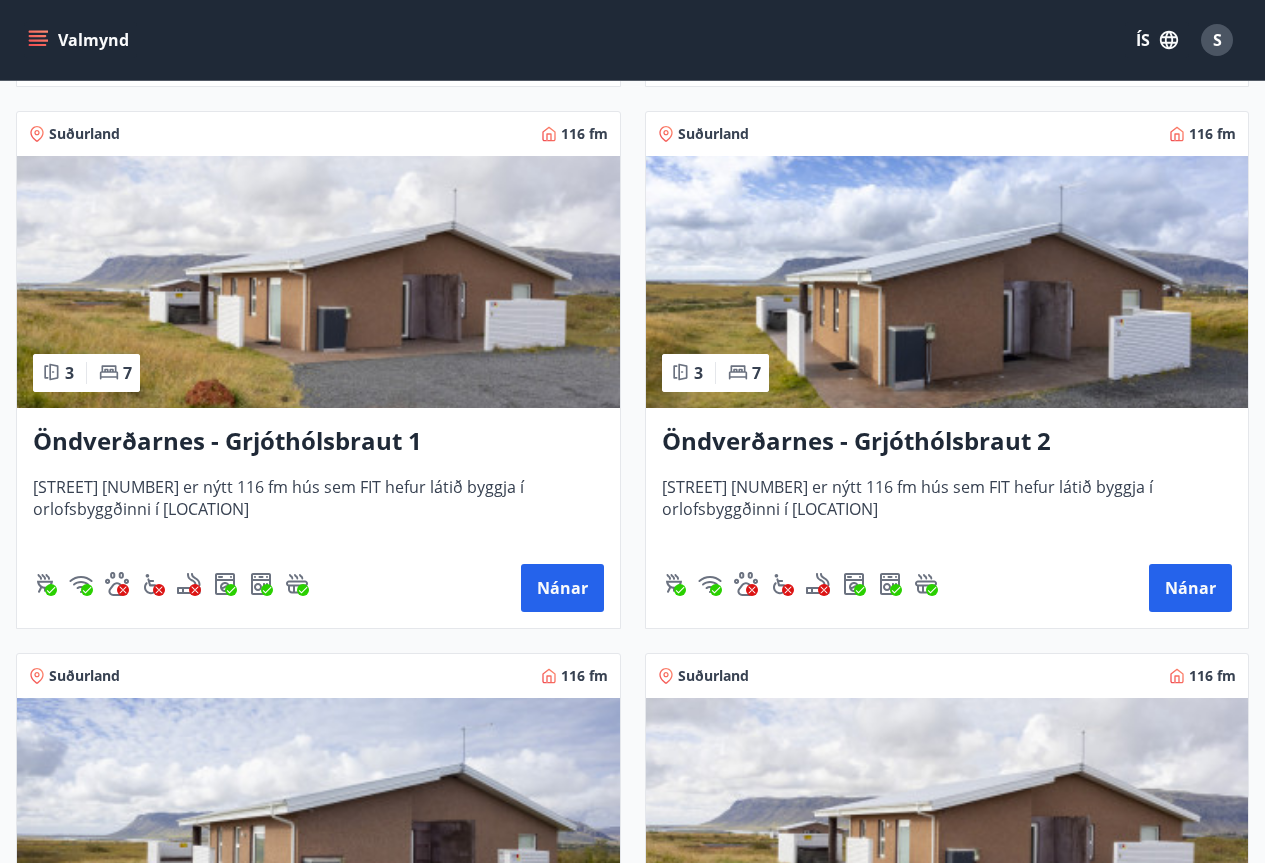 click at bounding box center (947, 282) 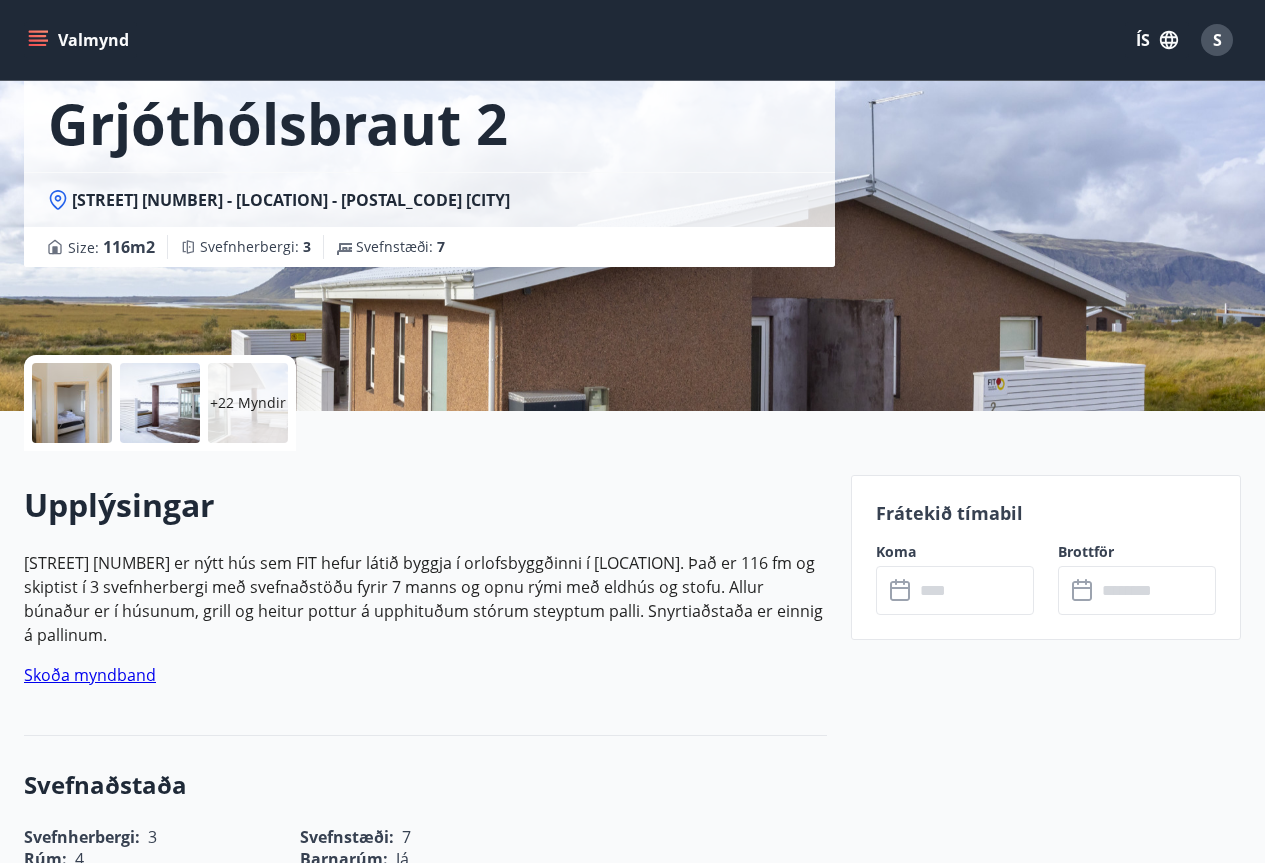 scroll, scrollTop: 0, scrollLeft: 0, axis: both 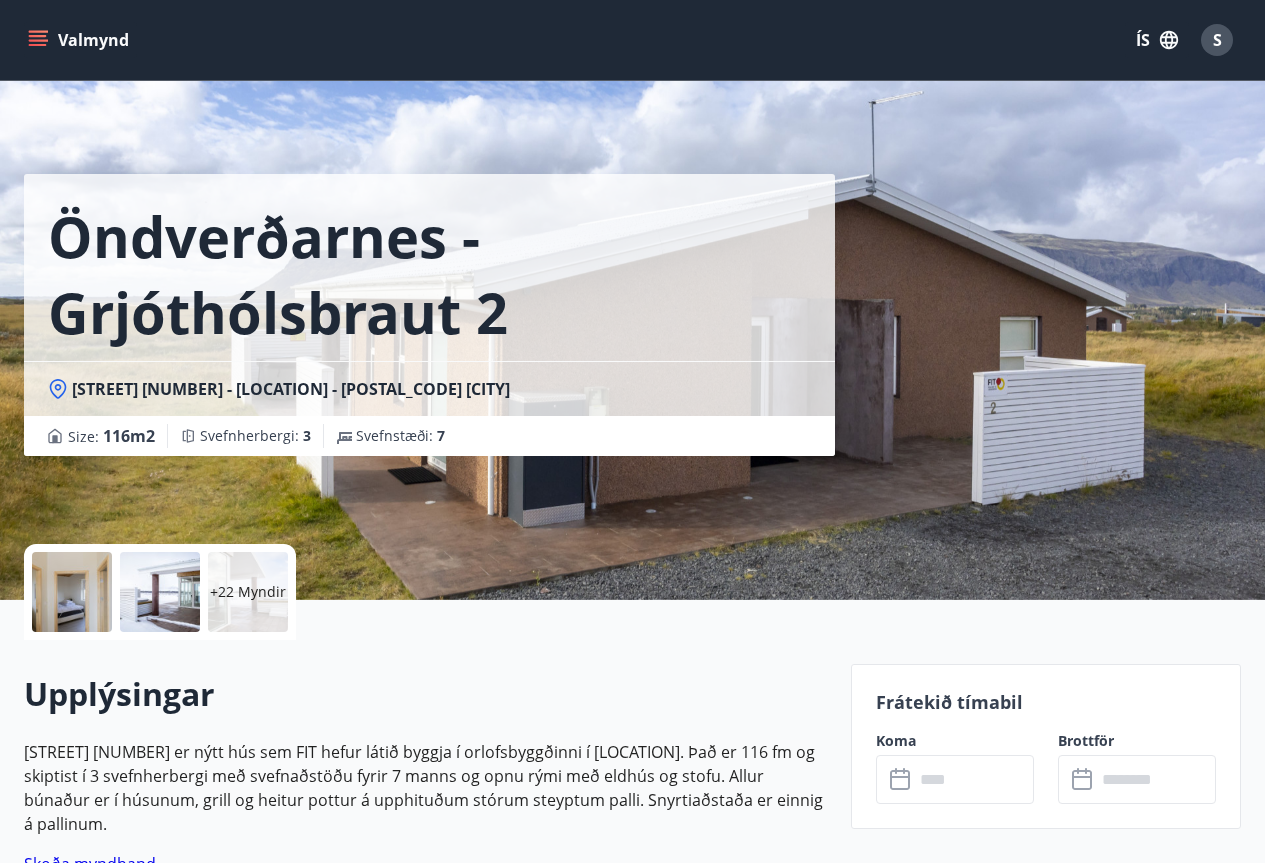 click at bounding box center [974, 779] 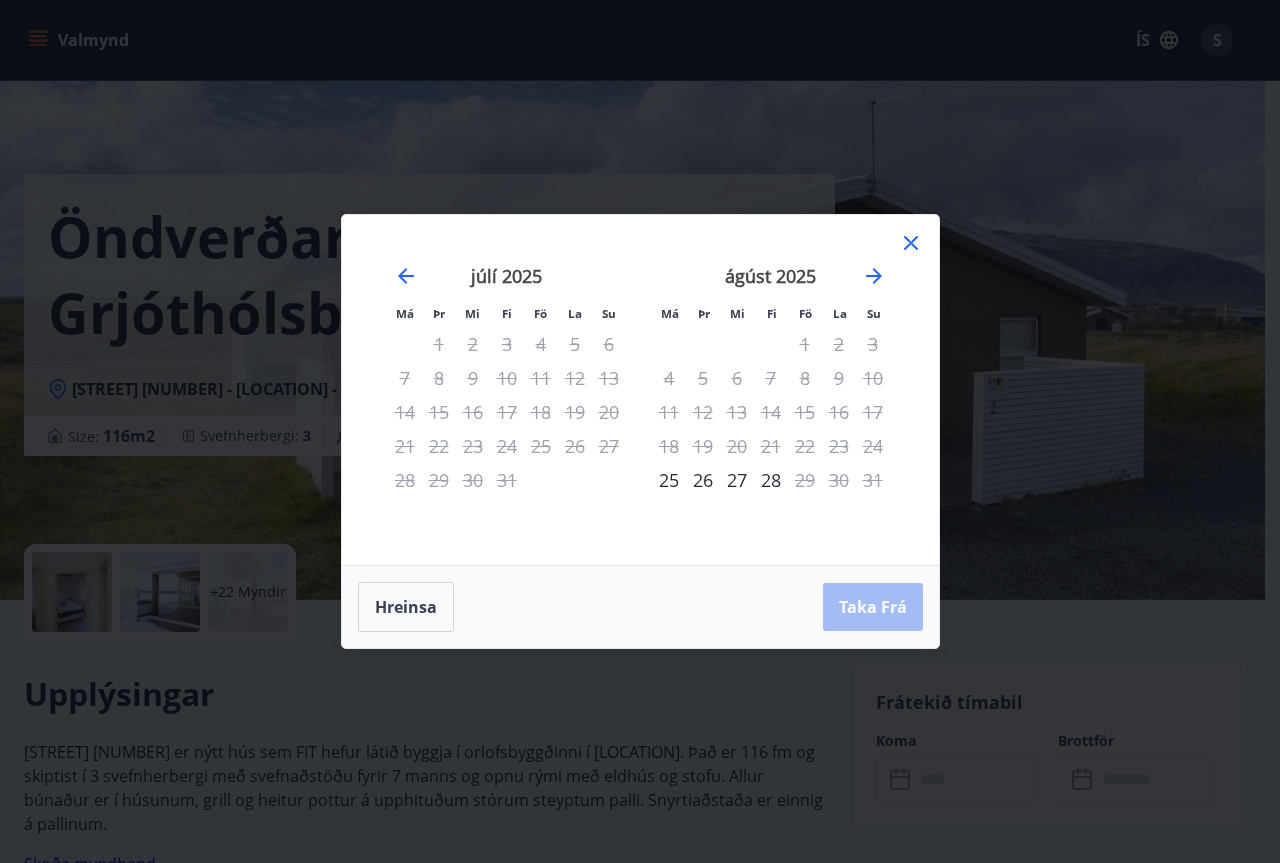 click on "Má Þr Mi Fi Fö La Su Má Þr Mi Fi Fö La Su júní 2025 1 2 3 4 5 6 7 8 9 10 11 12 13 14 15 16 17 18 19 20 21 22 23 24 25 26 27 28 29 30 júlí 2025 1 2 3 4 5 6 7 8 9 10 11 12 13 14 15 16 17 18 19 20 21 22 23 24 25 26 27 28 29 30 31 ágúst 2025 1 2 3 4 5 6 7 8 9 10 11 12 13 14 15 16 17 18 19 20 21 22 23 24 25 26 27 28 29 30 31 september 2025 1 2 3 4 5 6 7 8 9 10 11 12 13 14 15 16 17 18 19 20 21 22 23 24 25 26 27 28 29 30" at bounding box center [640, 390] 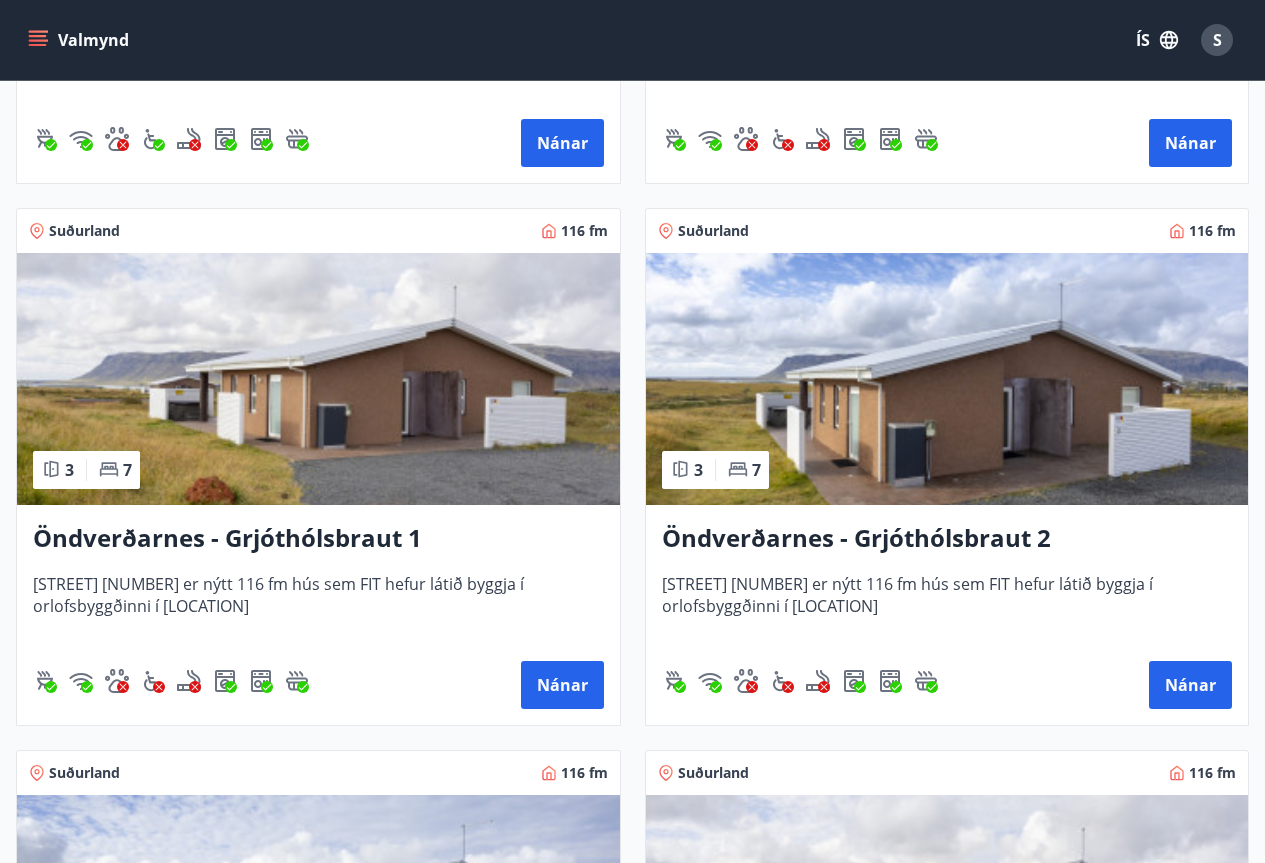 scroll, scrollTop: 2503, scrollLeft: 0, axis: vertical 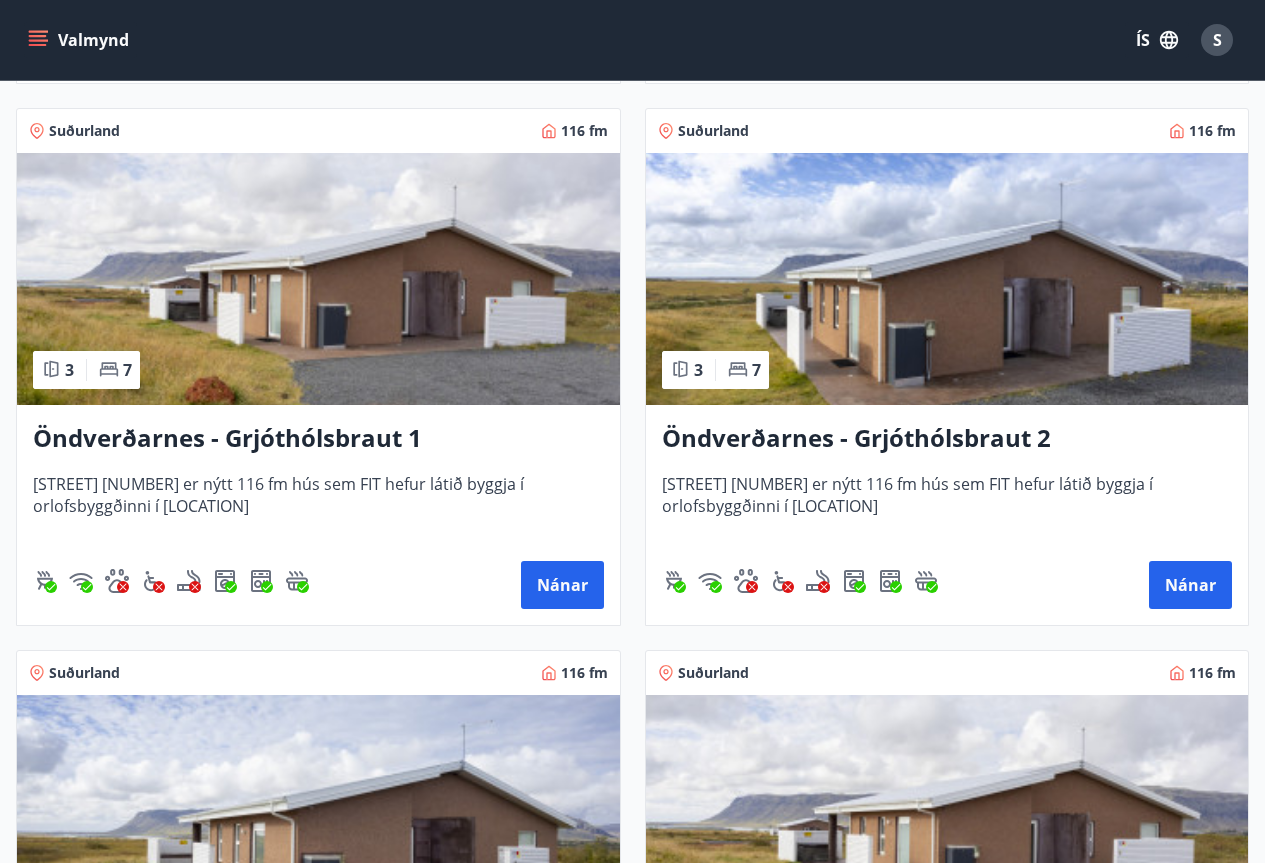 click at bounding box center (318, 279) 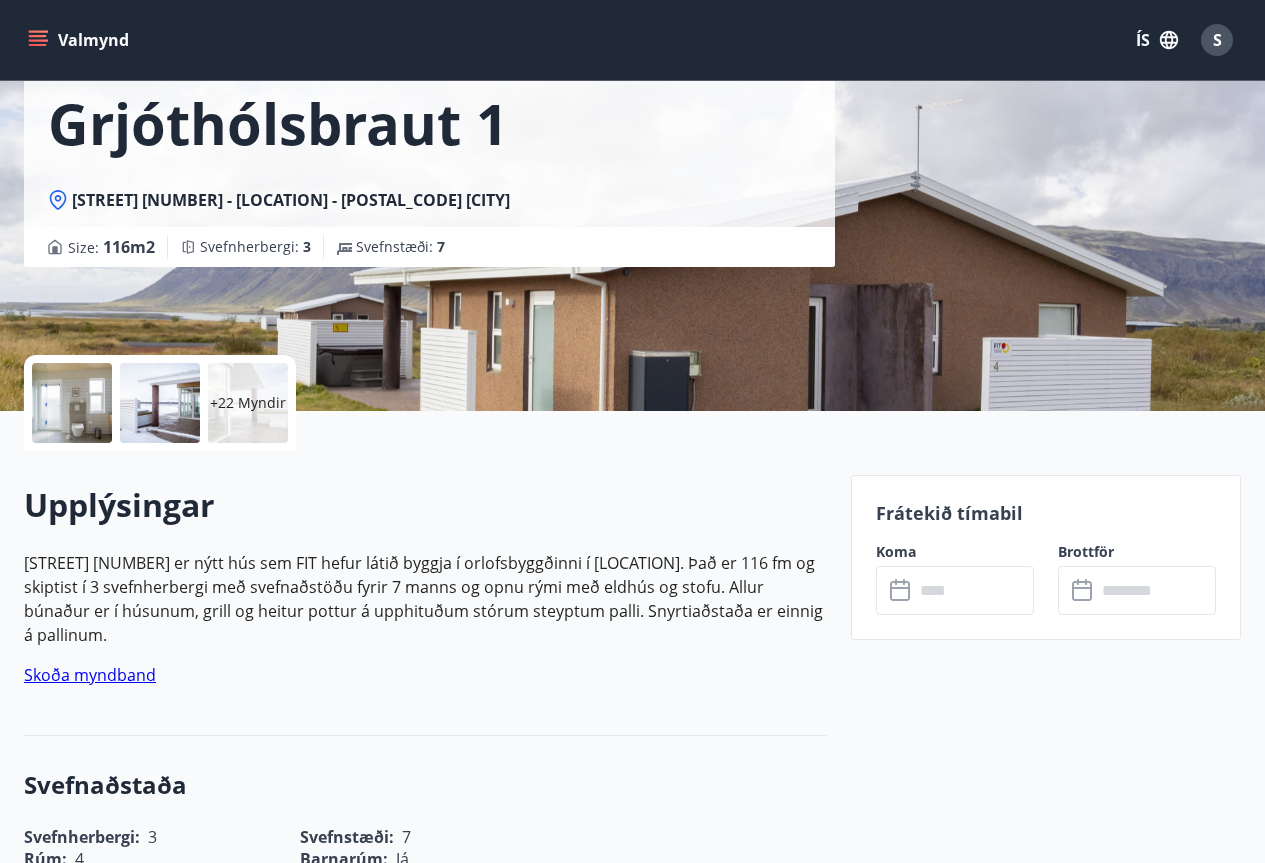 scroll, scrollTop: 0, scrollLeft: 0, axis: both 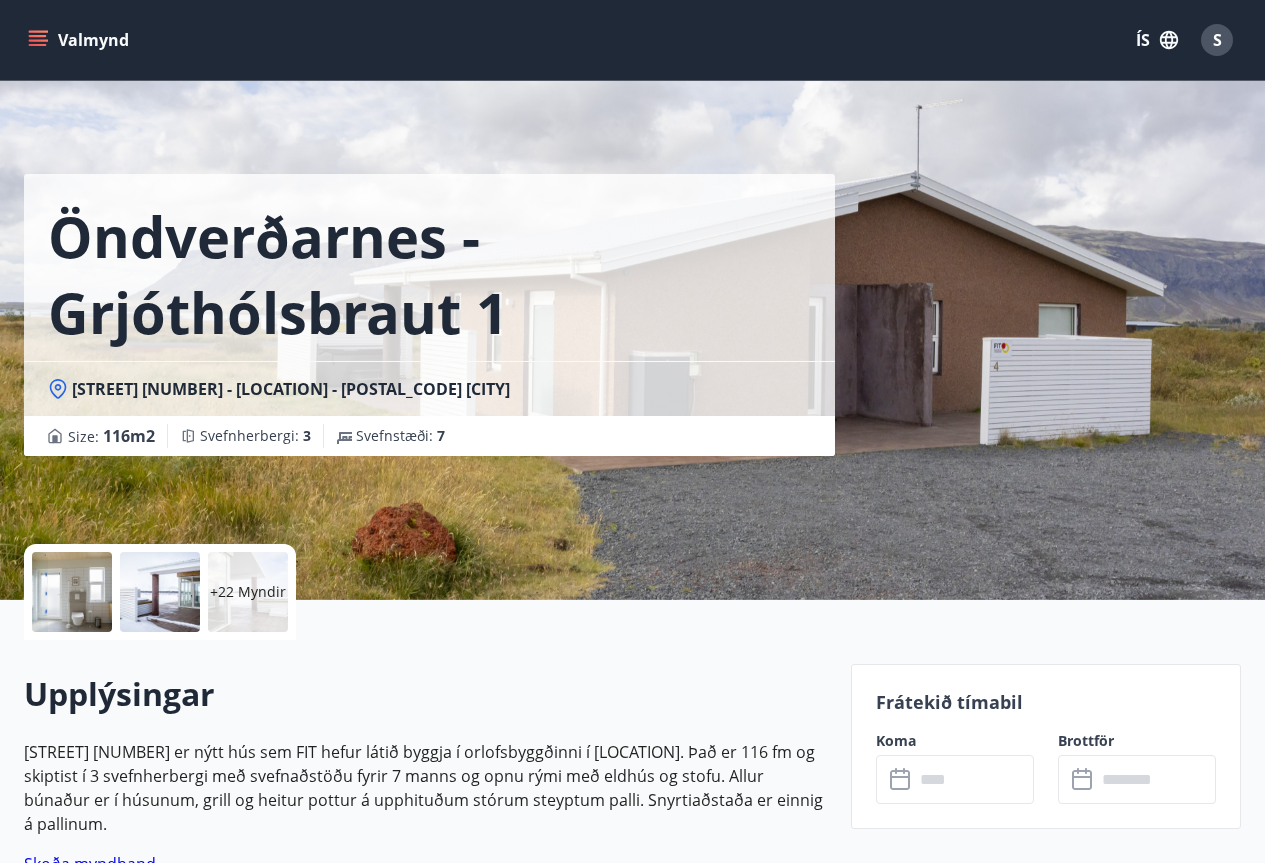 click at bounding box center [974, 779] 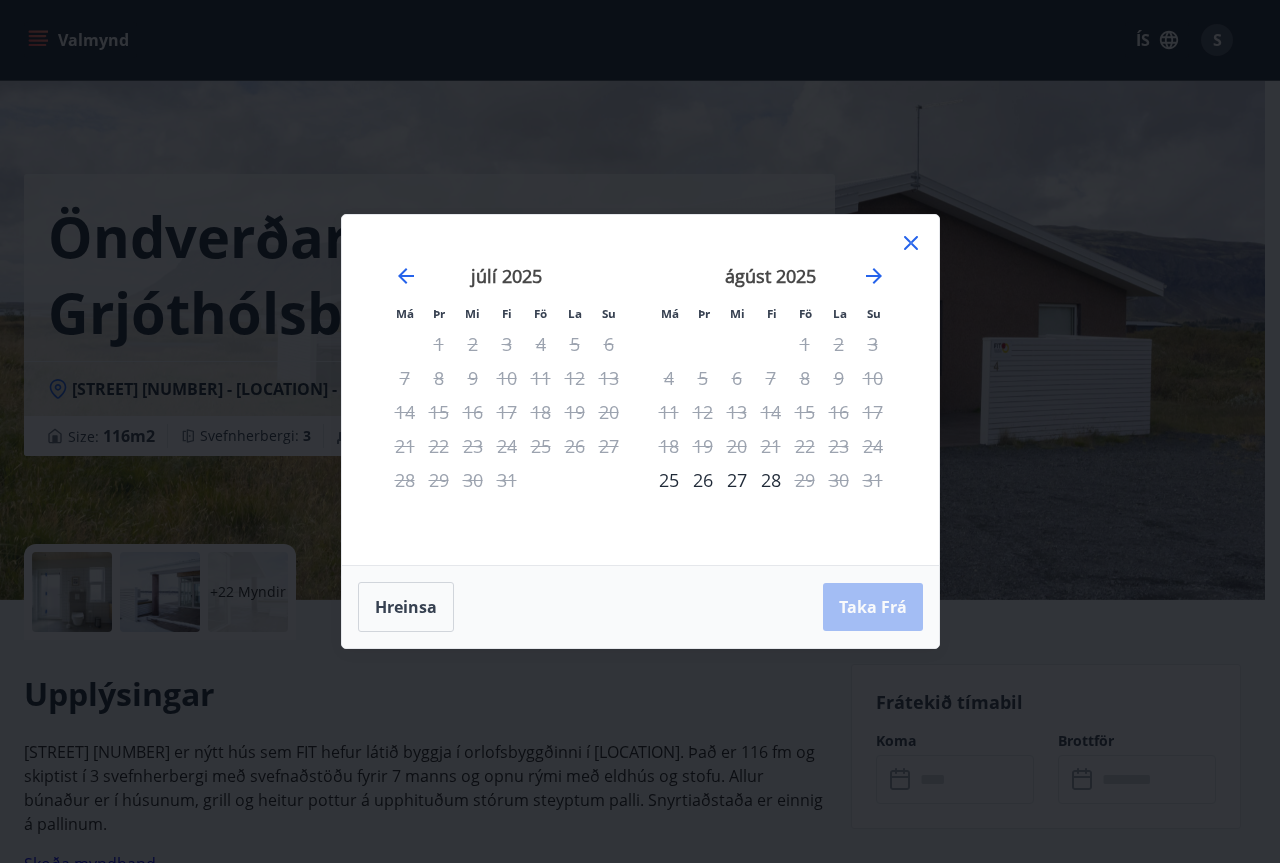 click 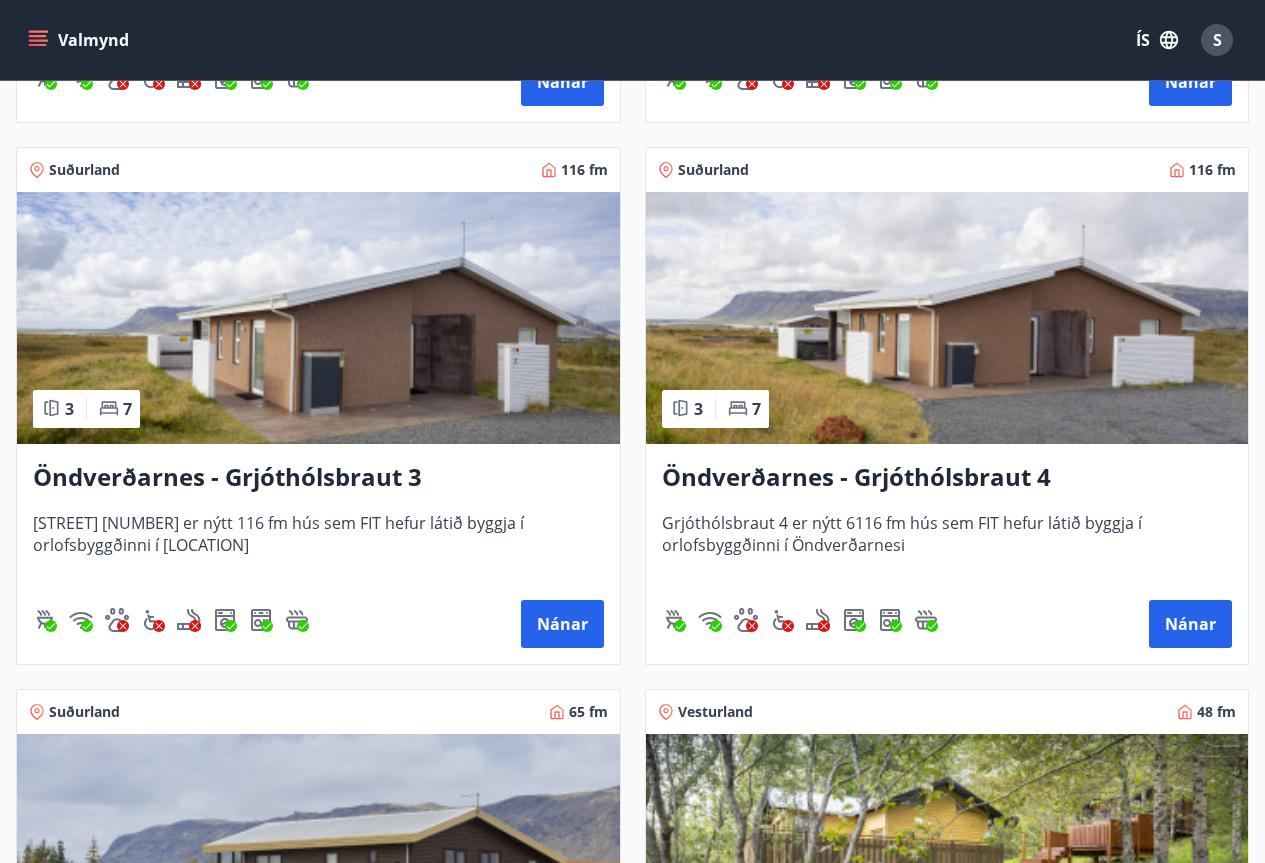 scroll, scrollTop: 3100, scrollLeft: 0, axis: vertical 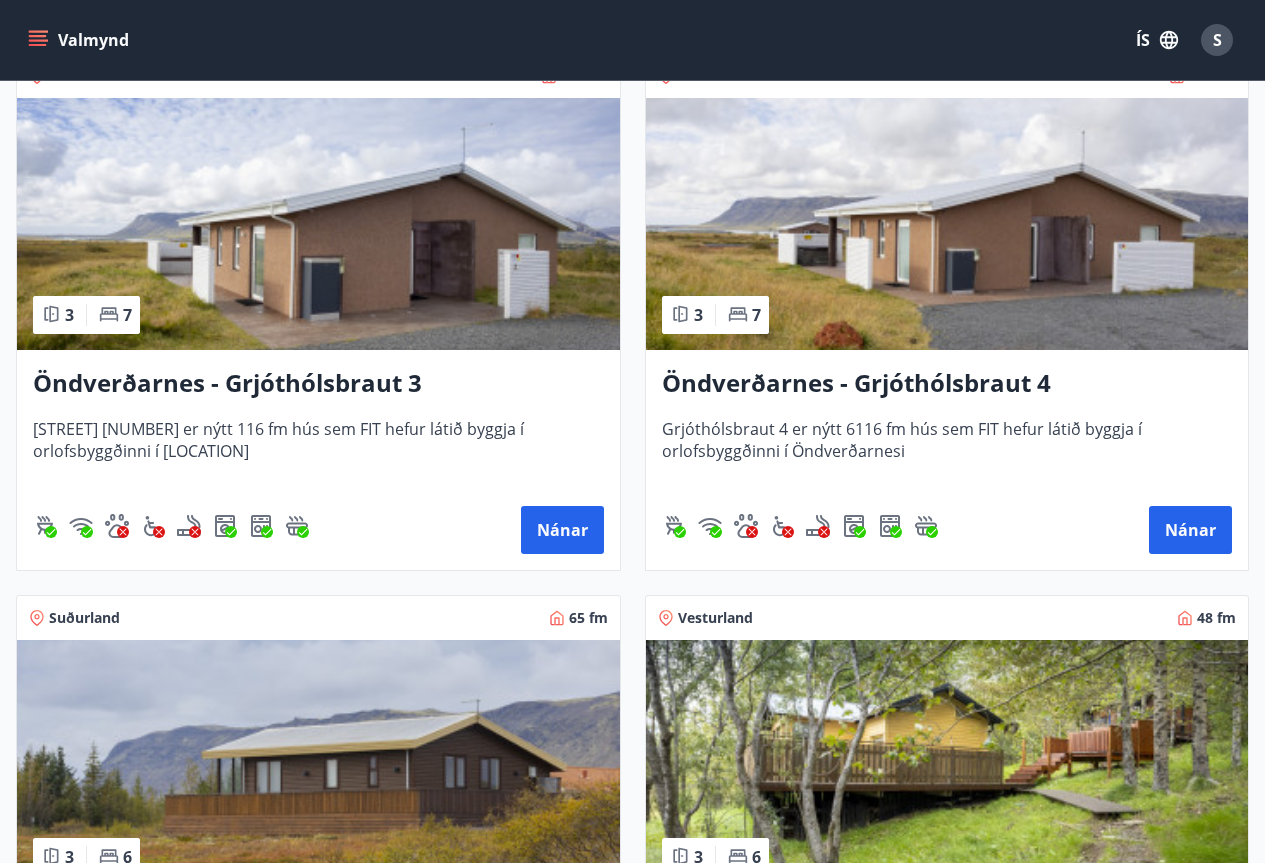 click at bounding box center [318, 224] 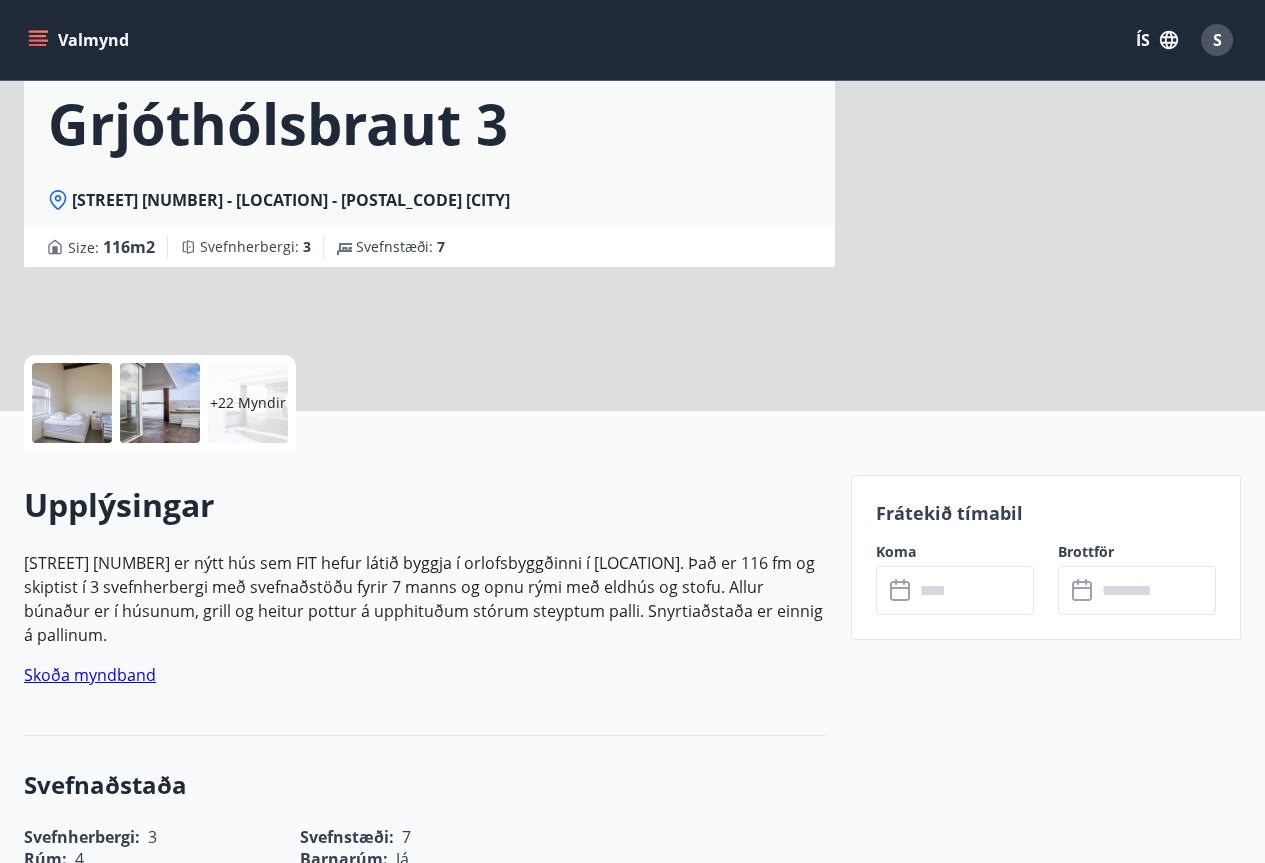scroll, scrollTop: 0, scrollLeft: 0, axis: both 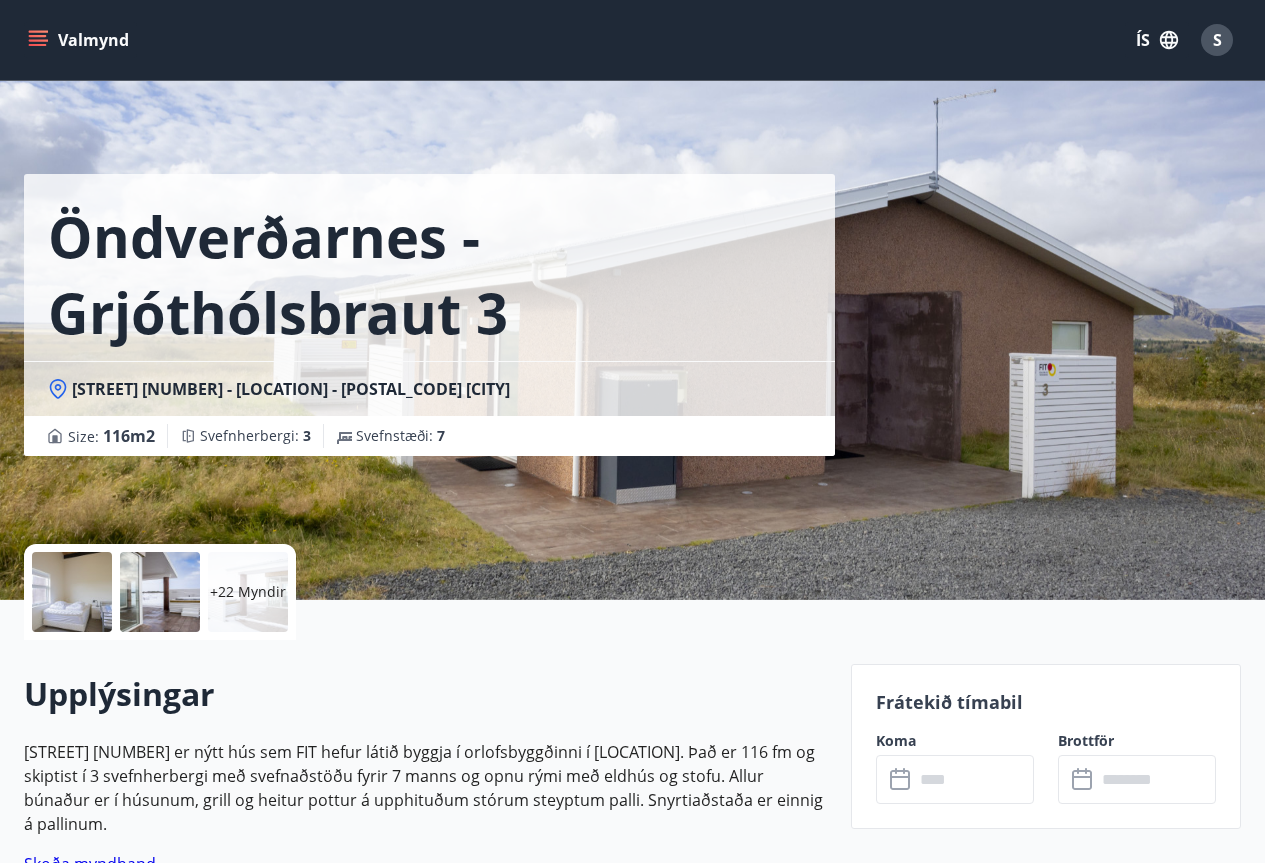 click at bounding box center (974, 779) 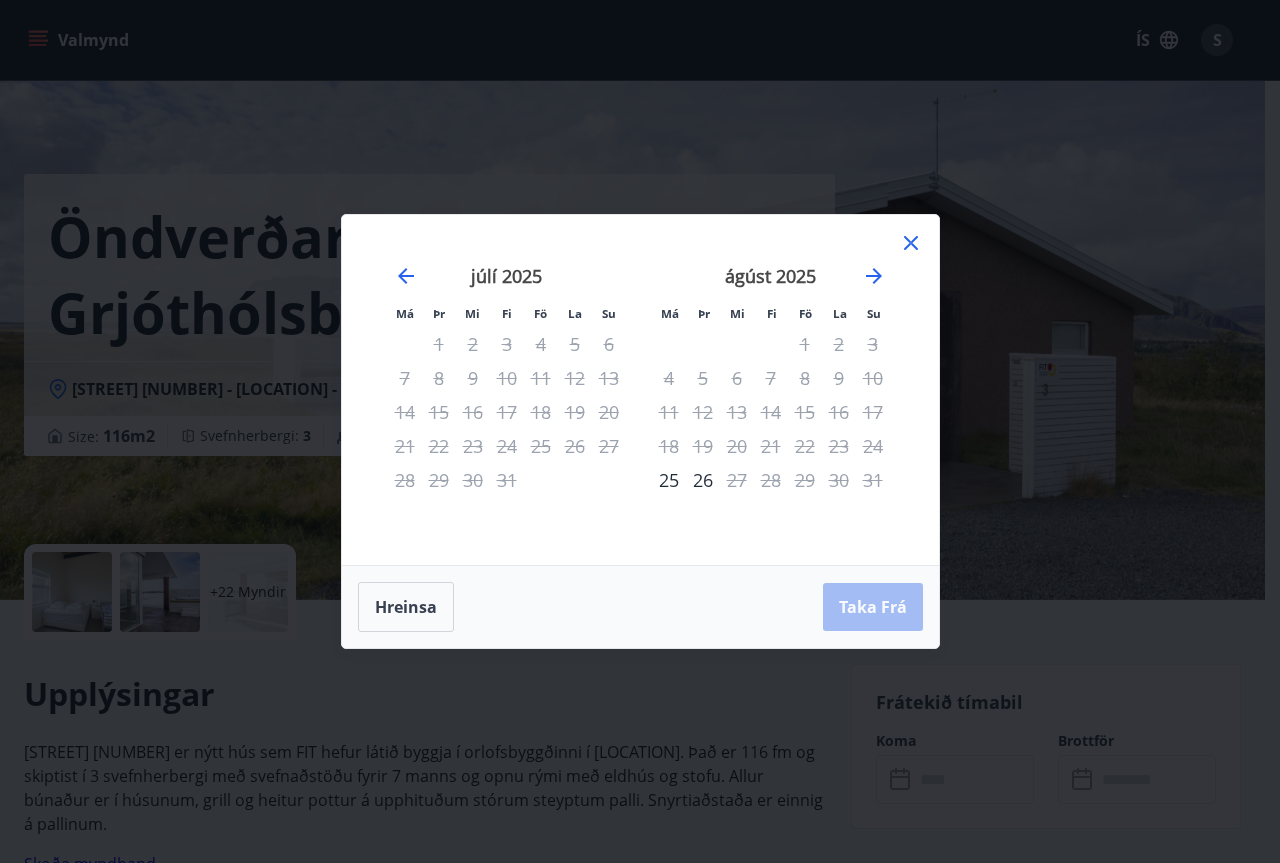 click 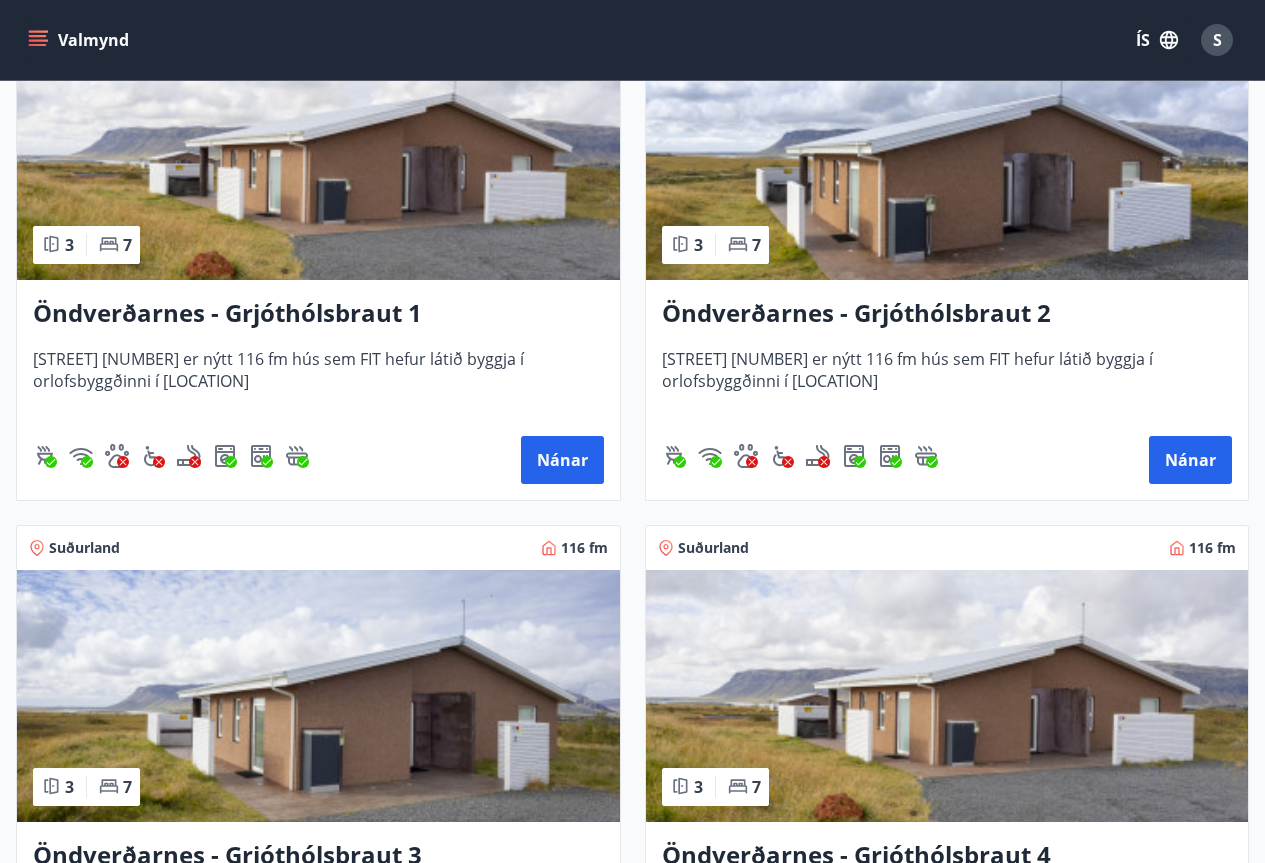 scroll, scrollTop: 2903, scrollLeft: 0, axis: vertical 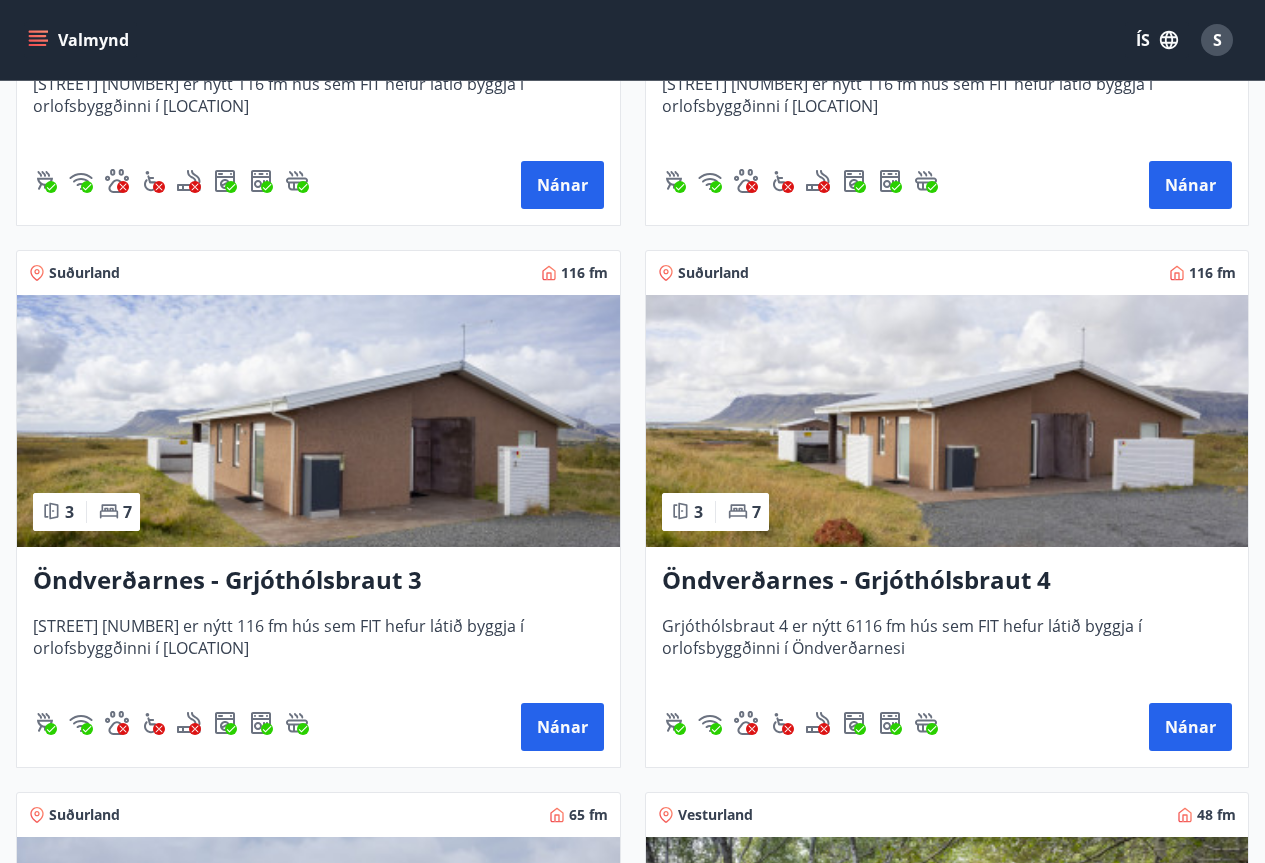 click at bounding box center [947, 421] 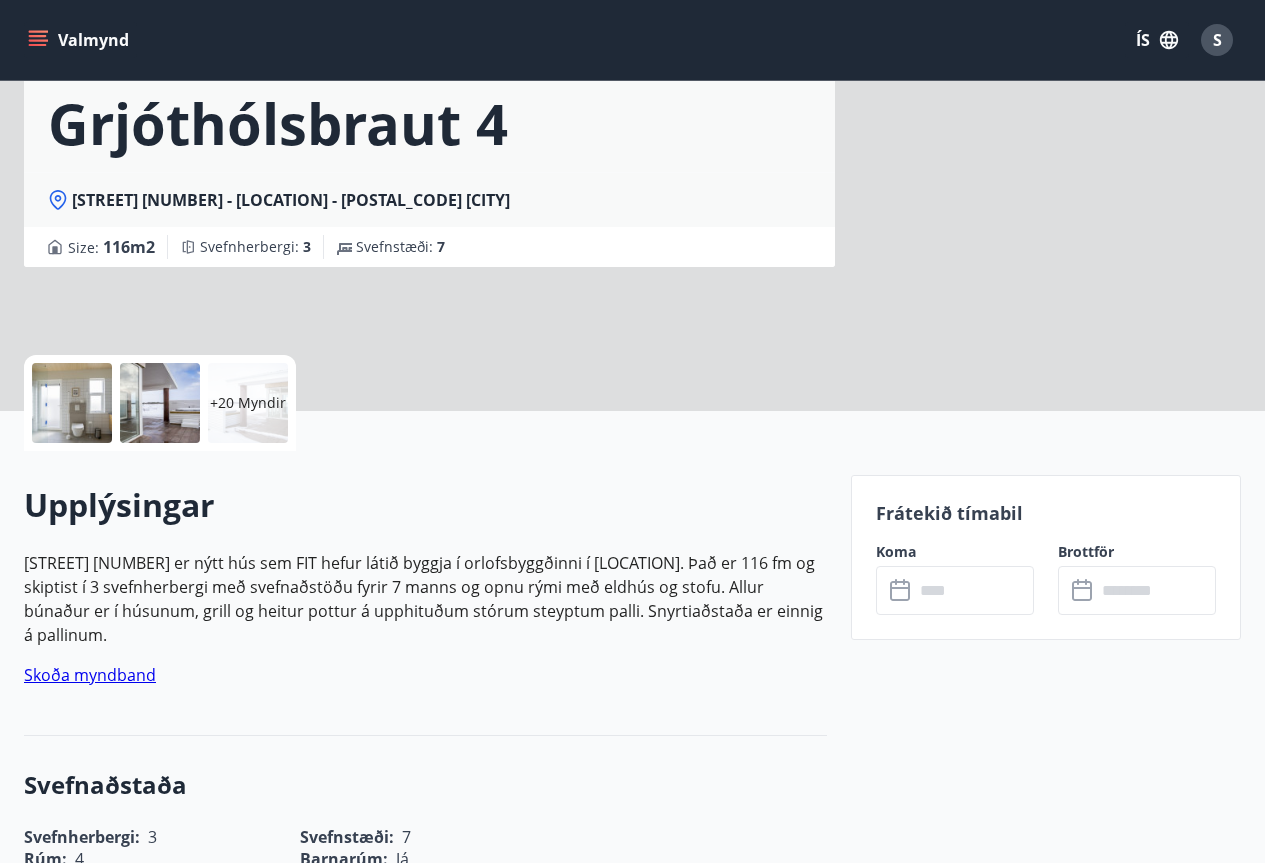 scroll, scrollTop: 0, scrollLeft: 0, axis: both 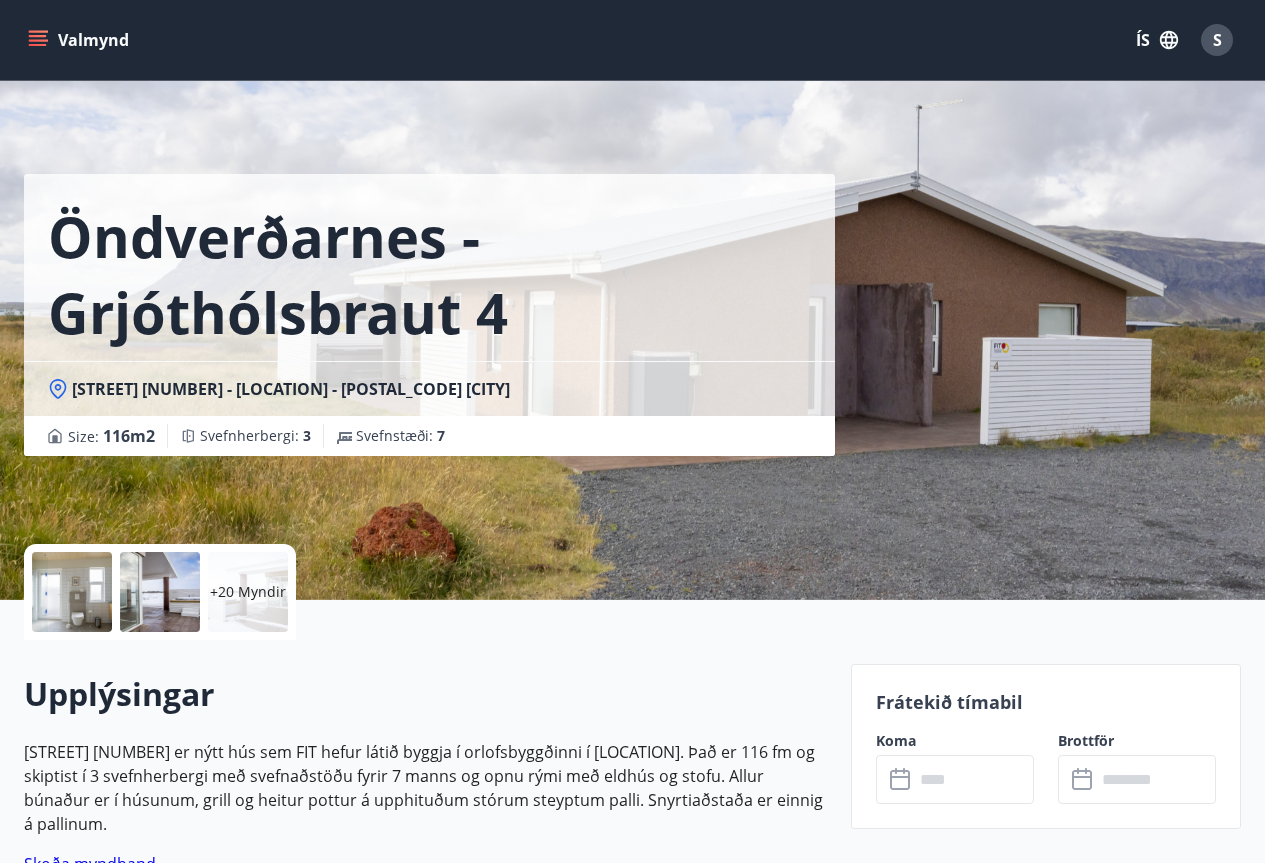 click at bounding box center [974, 779] 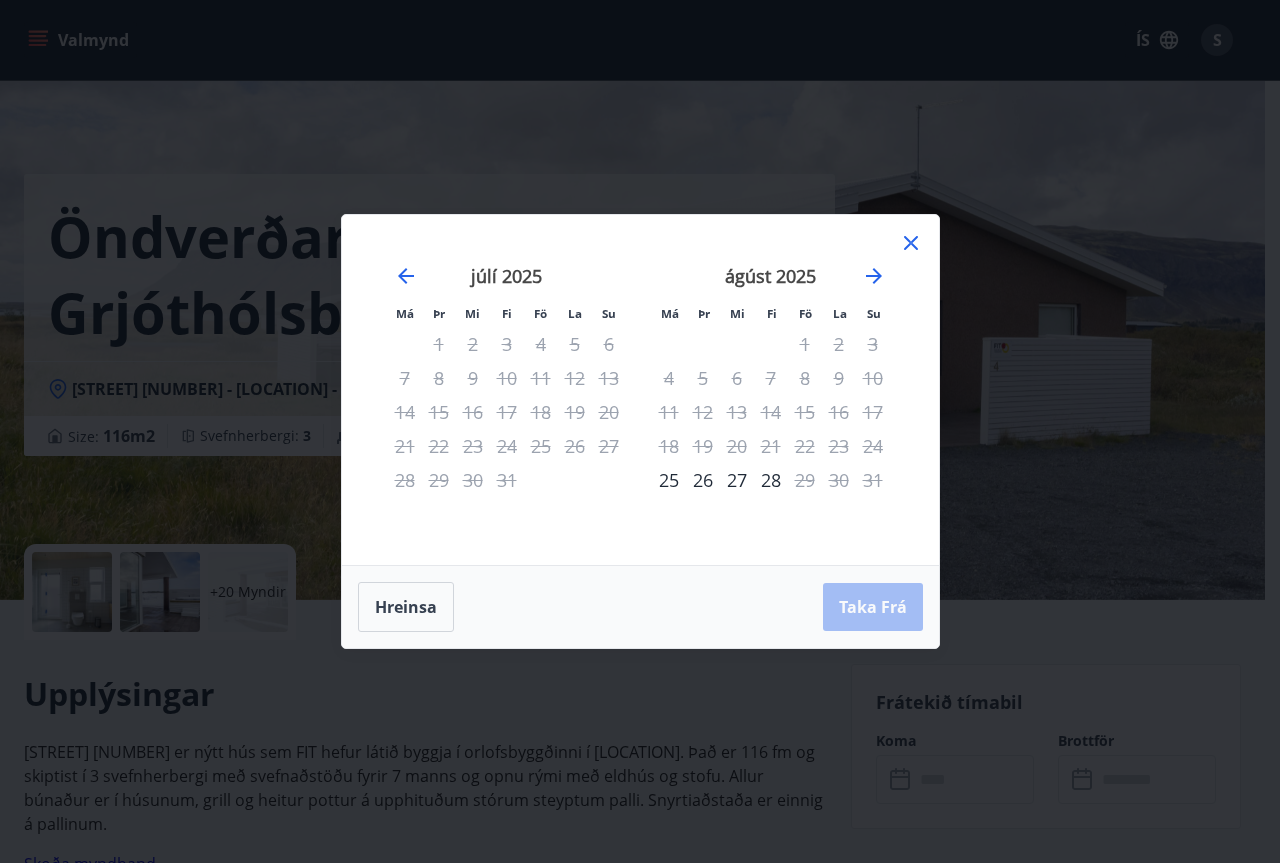 click 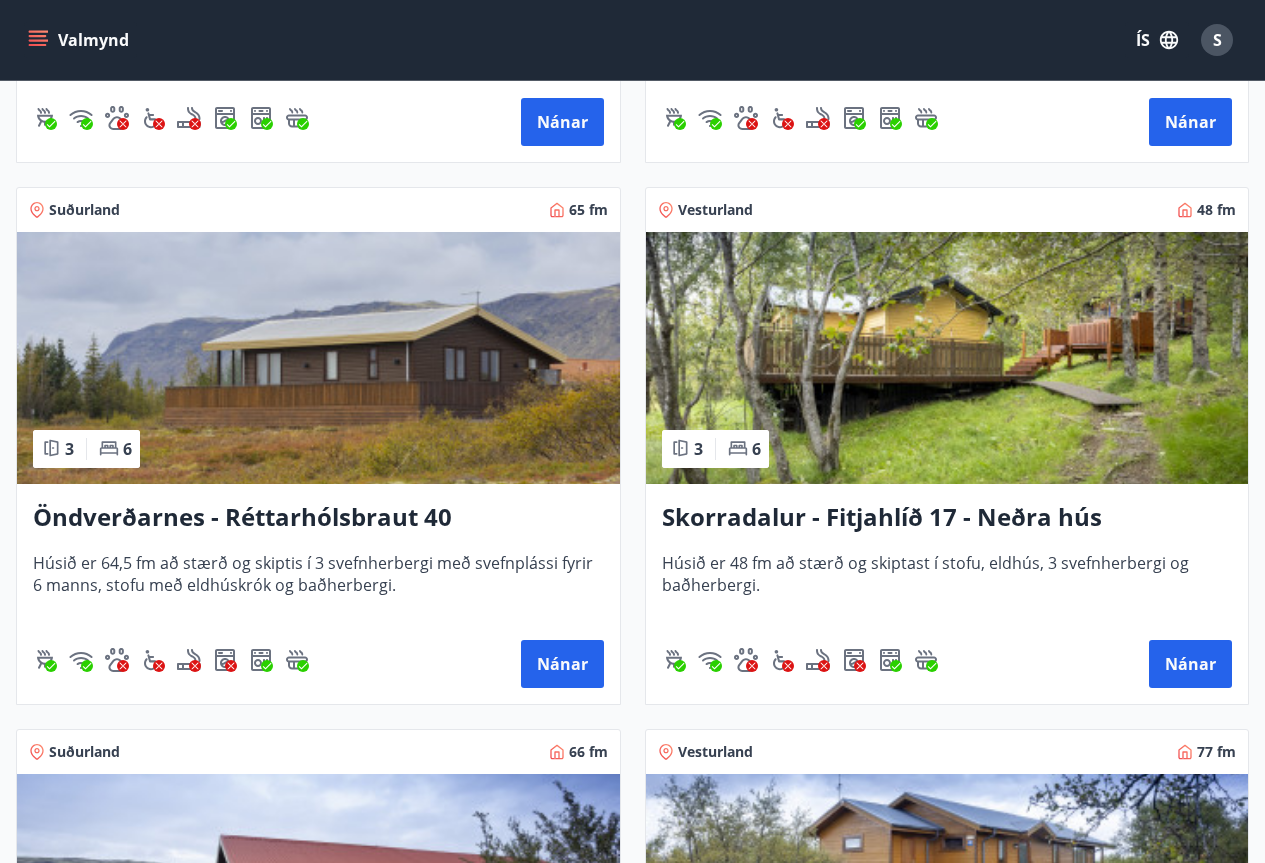 scroll, scrollTop: 3600, scrollLeft: 0, axis: vertical 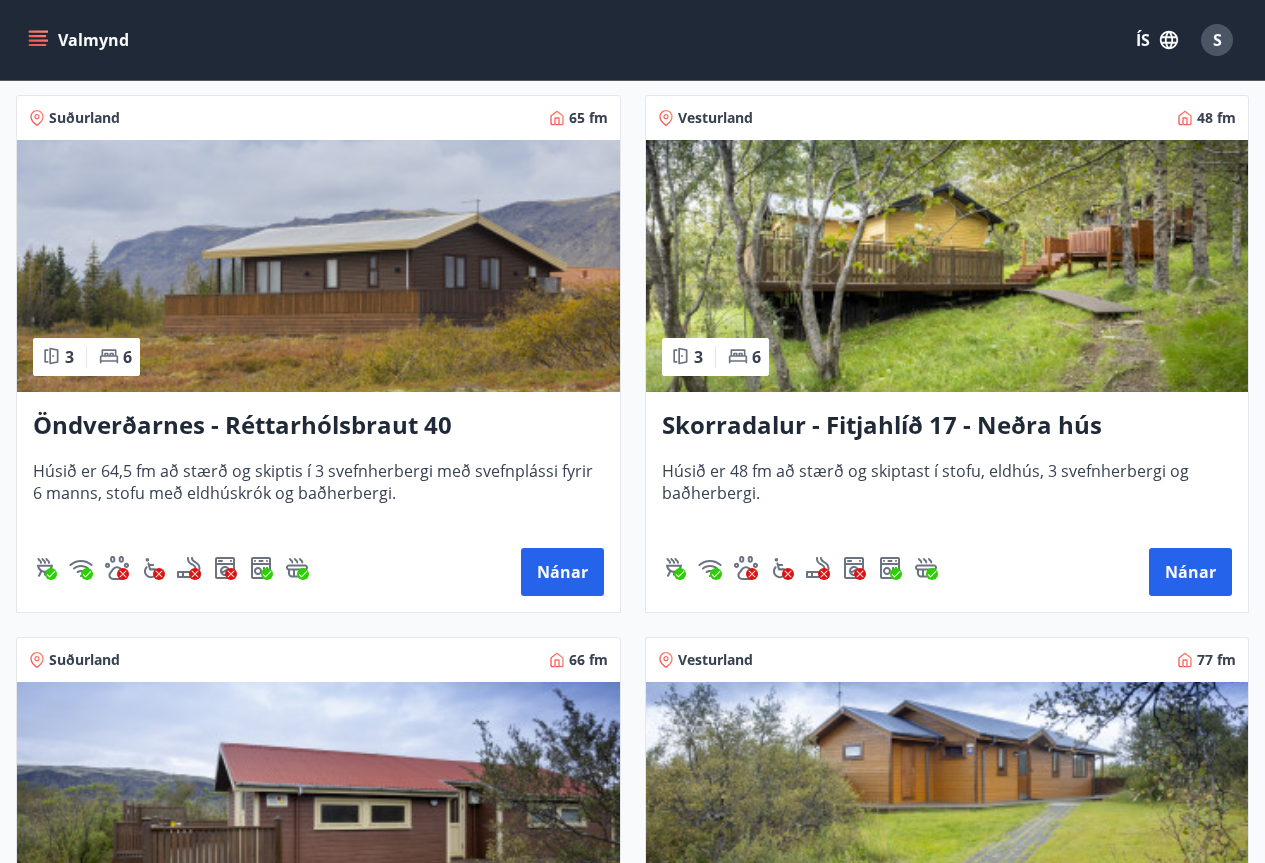 click at bounding box center [318, 266] 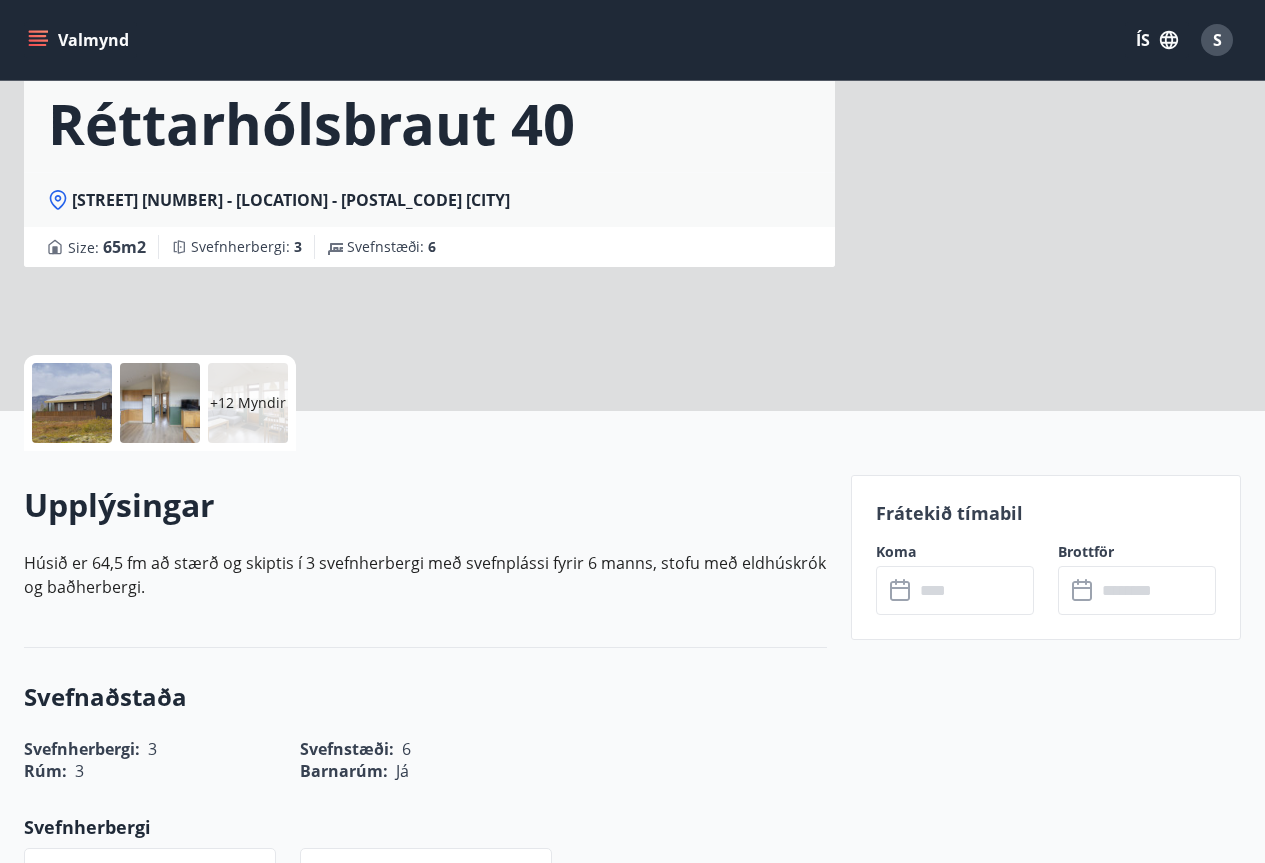 scroll, scrollTop: 0, scrollLeft: 0, axis: both 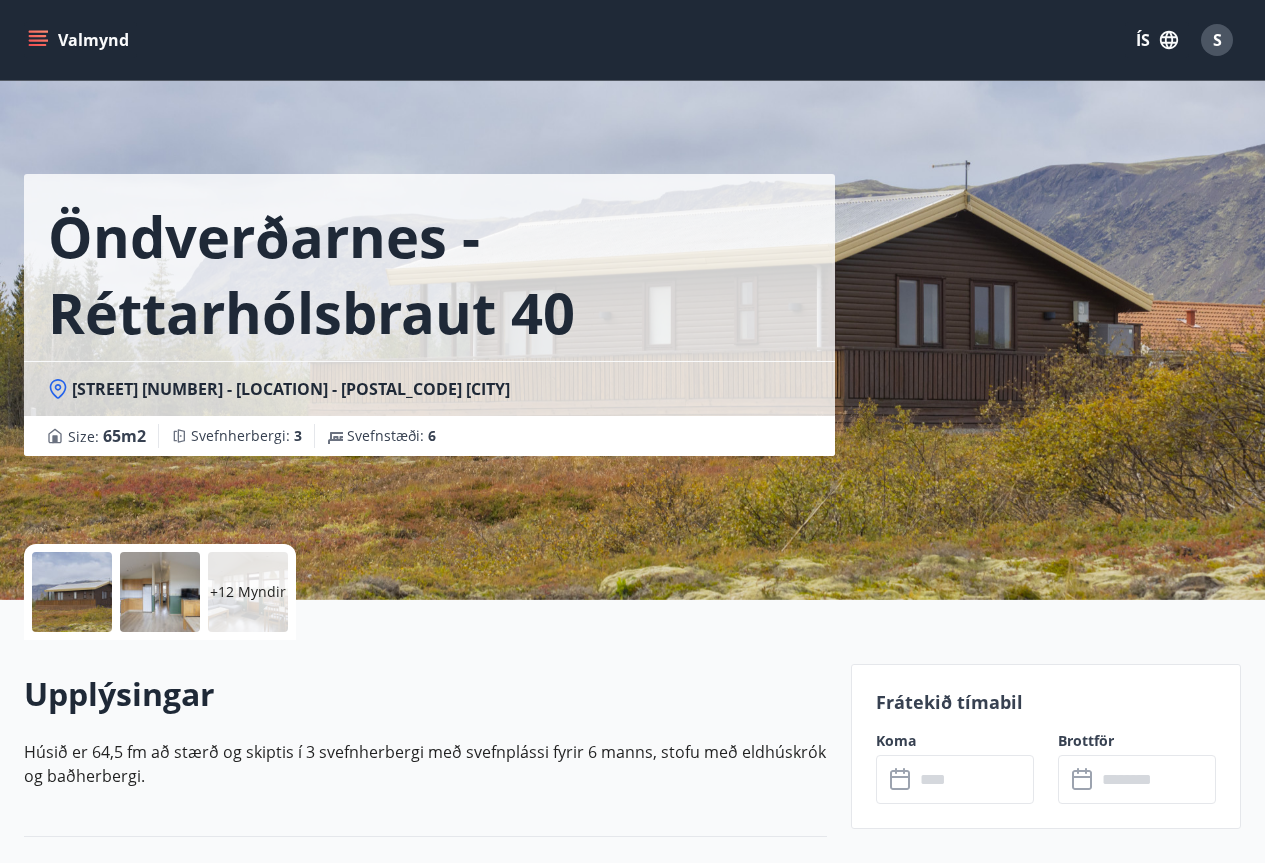 click at bounding box center (974, 779) 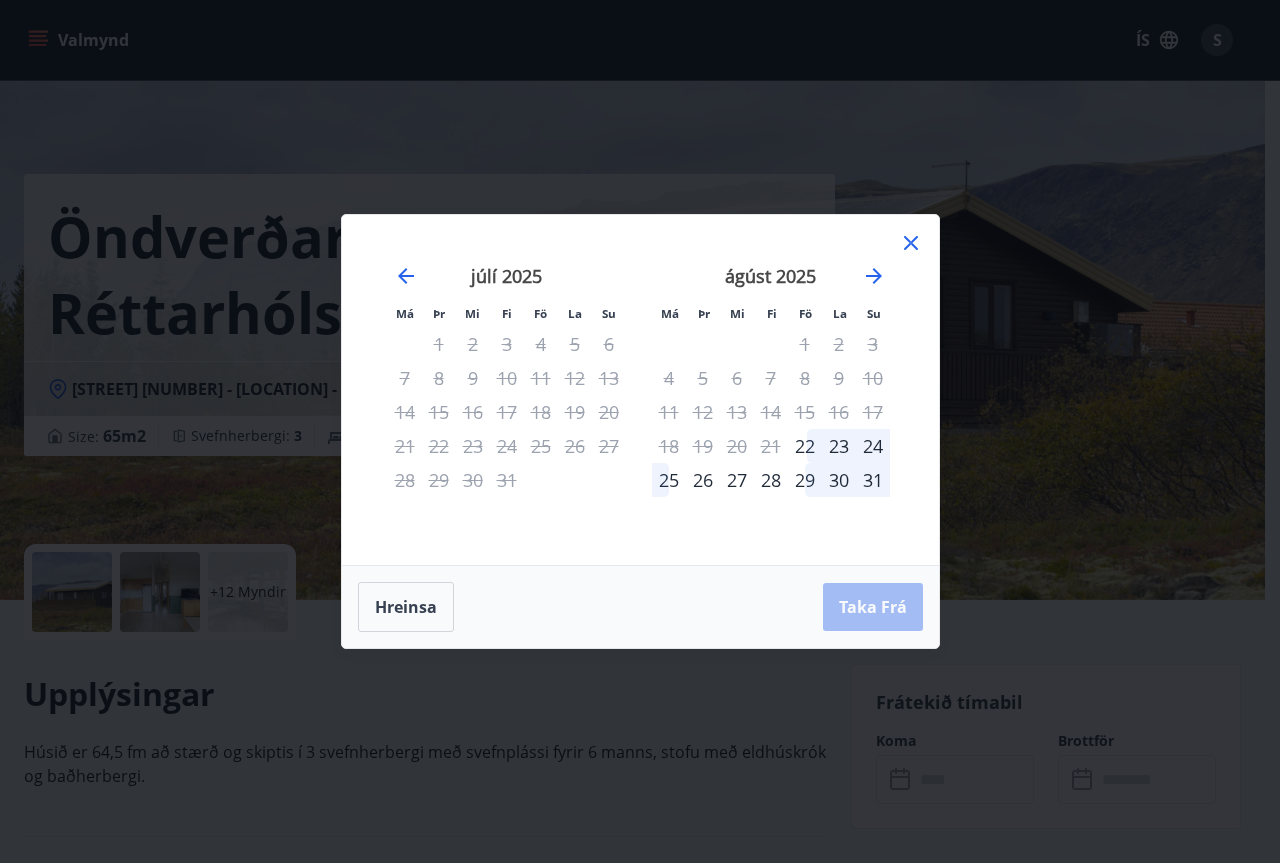 click 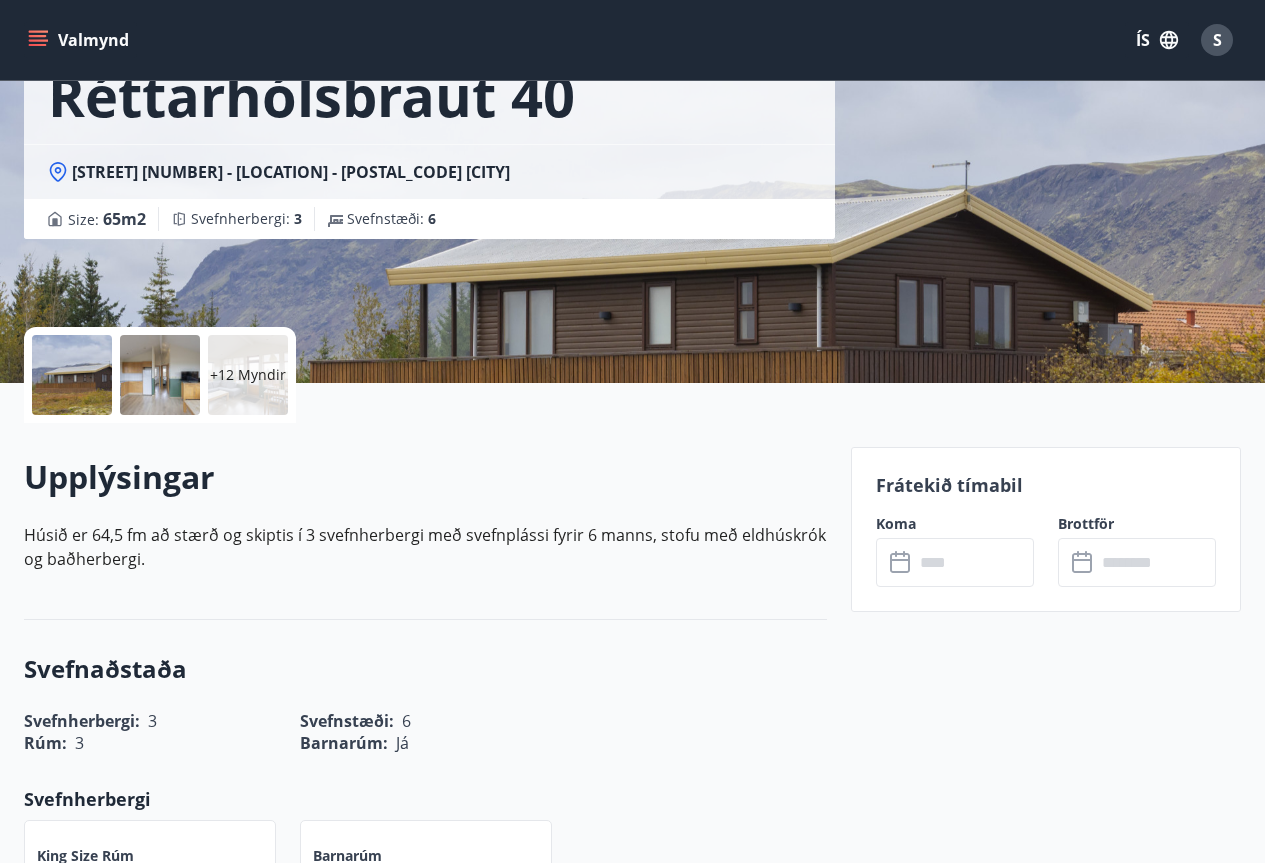 scroll, scrollTop: 0, scrollLeft: 0, axis: both 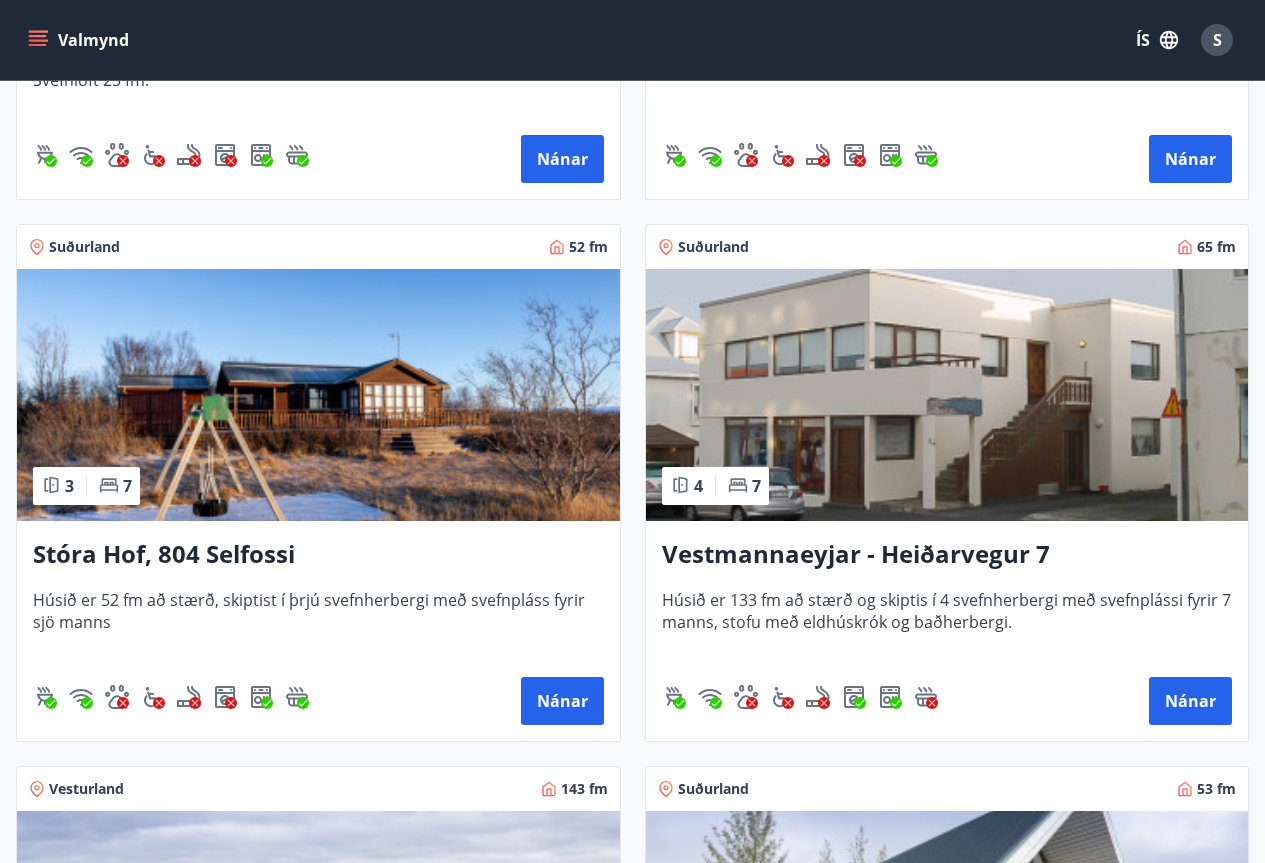 click at bounding box center (318, 395) 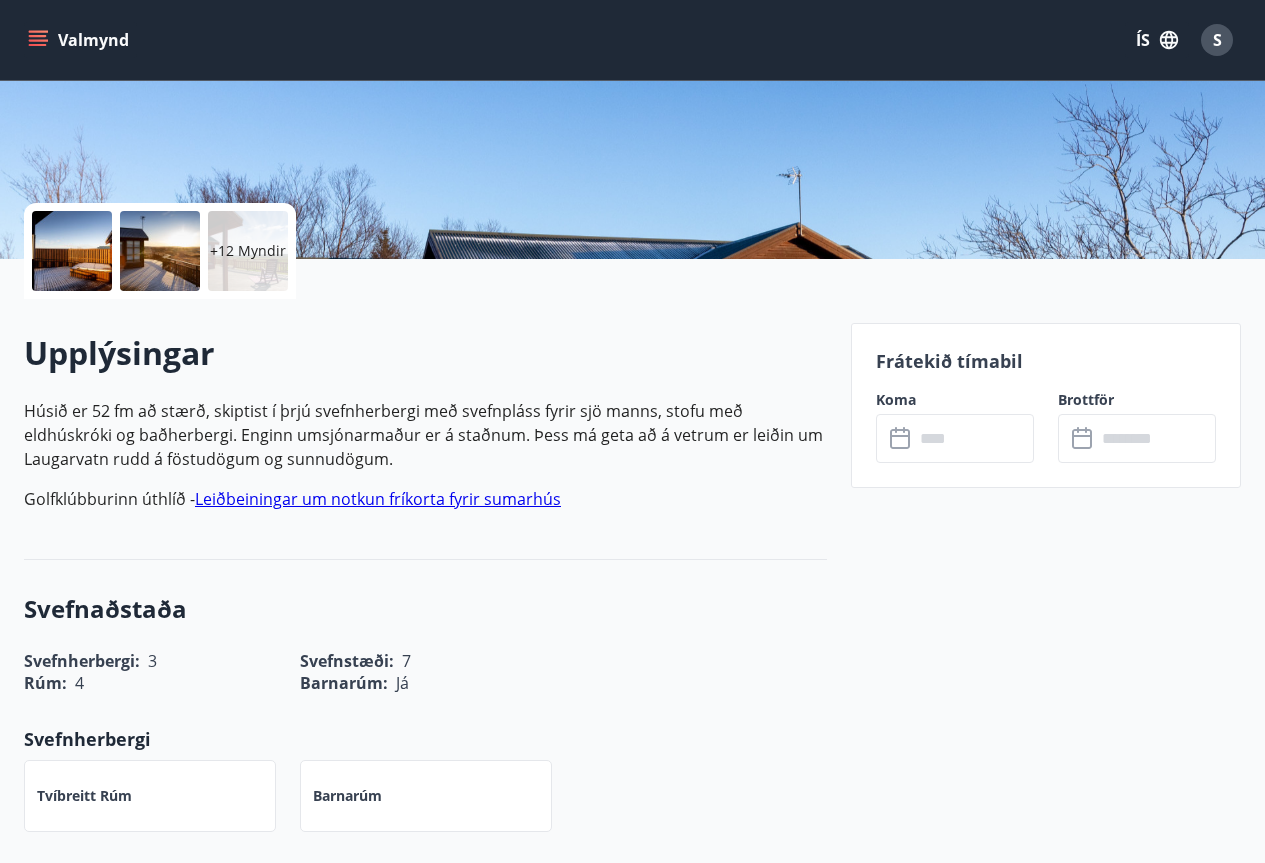 scroll, scrollTop: 500, scrollLeft: 0, axis: vertical 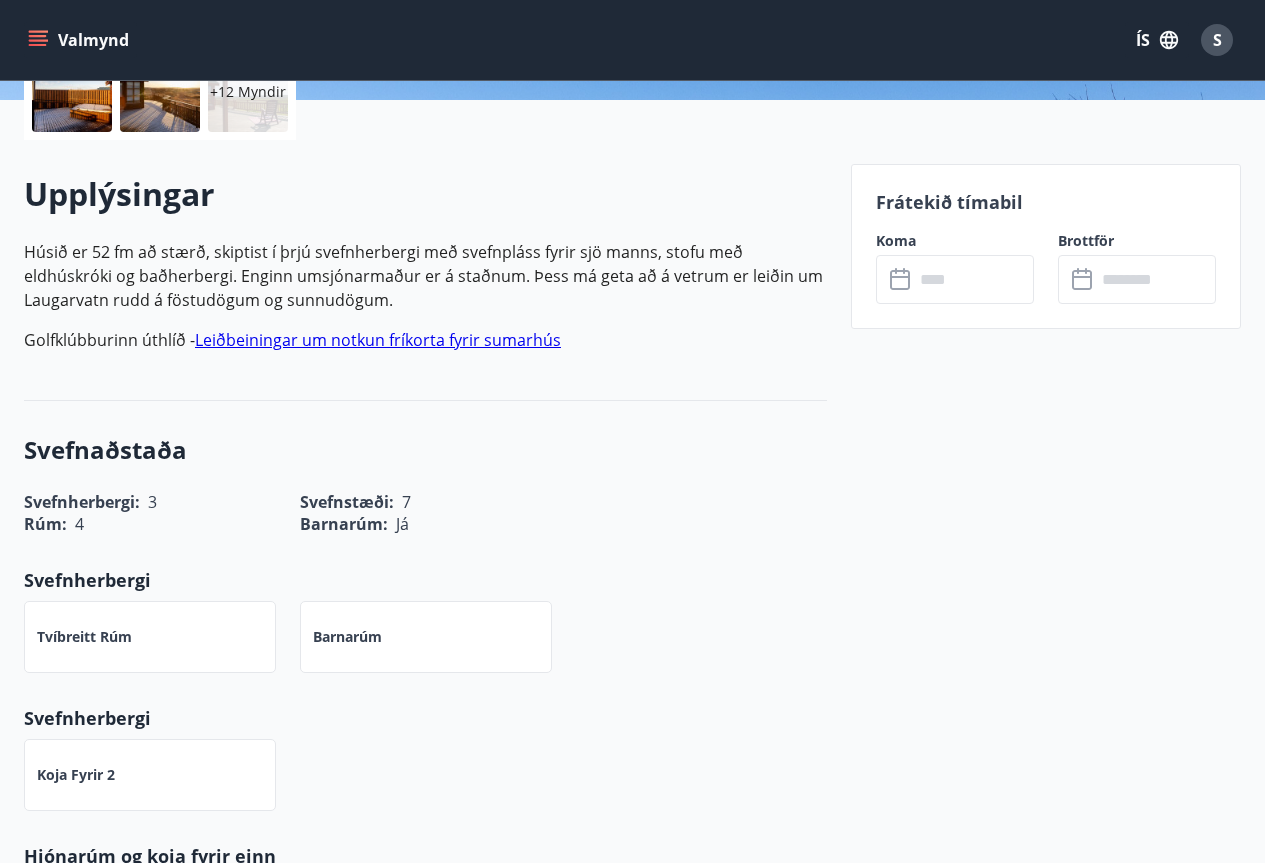 click at bounding box center (974, 279) 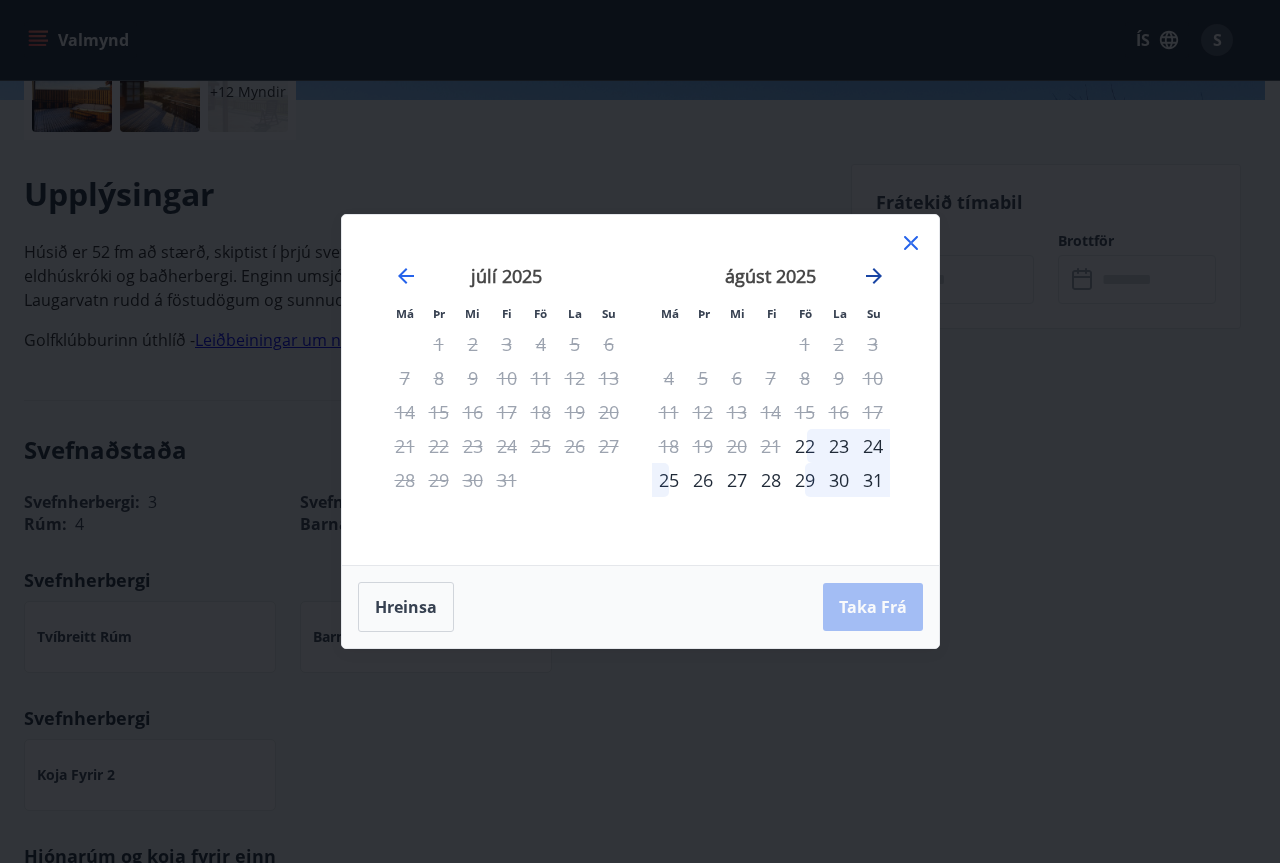 click 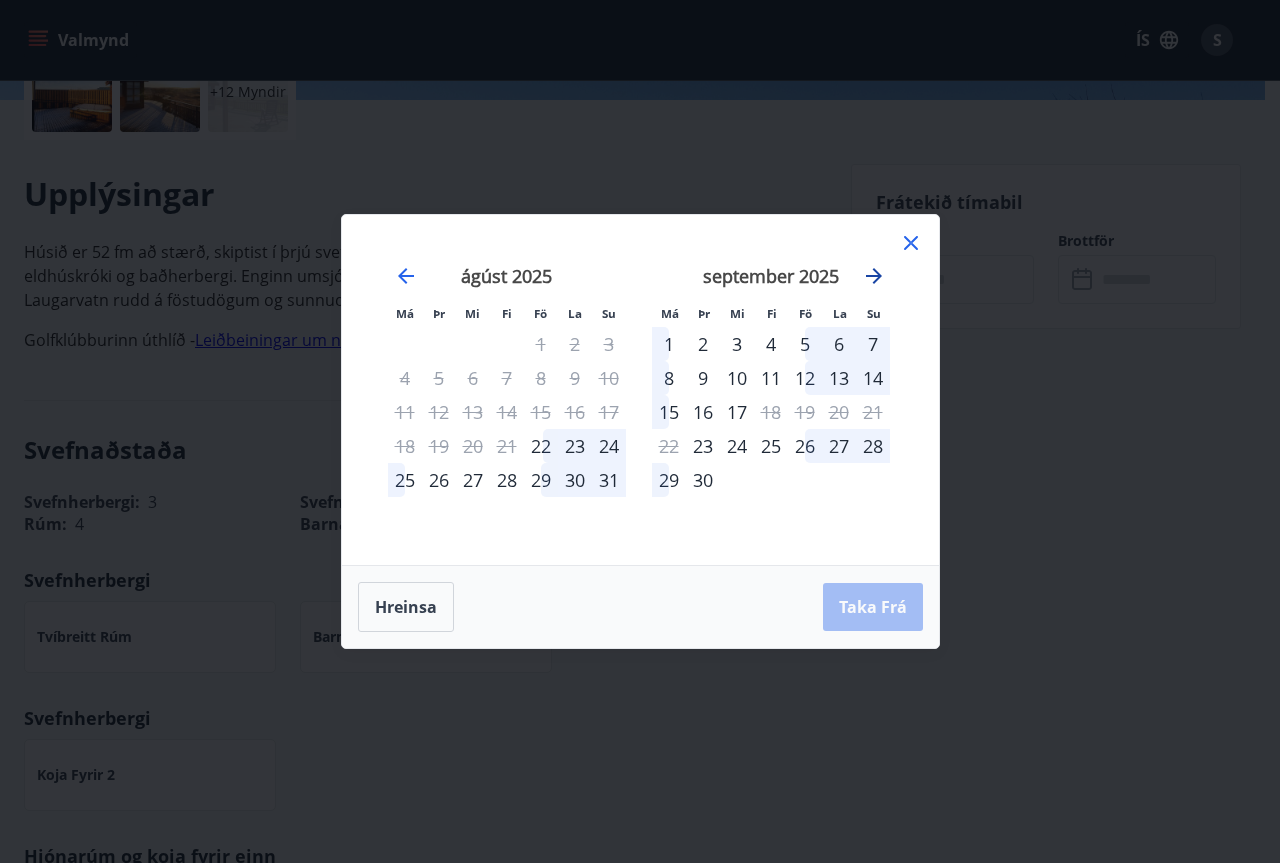 click 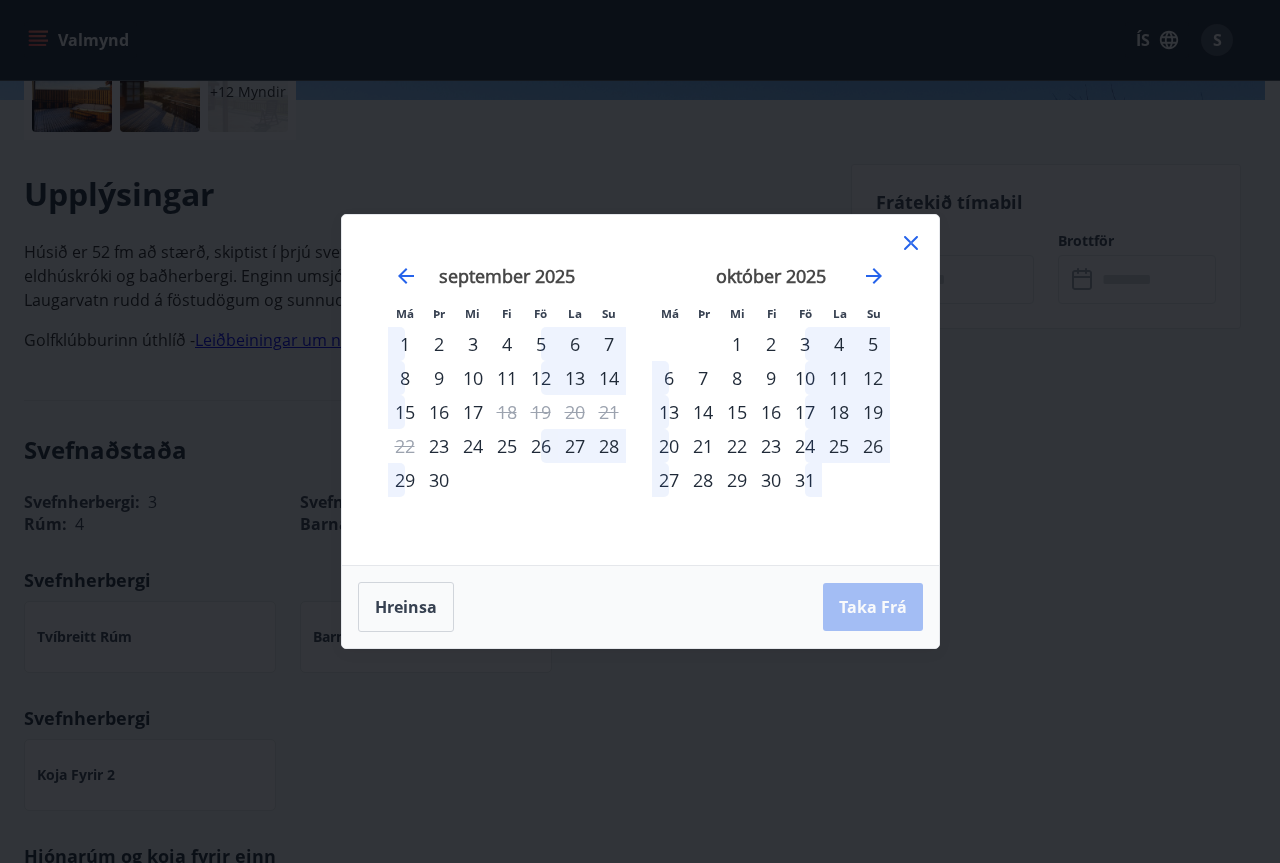 click 